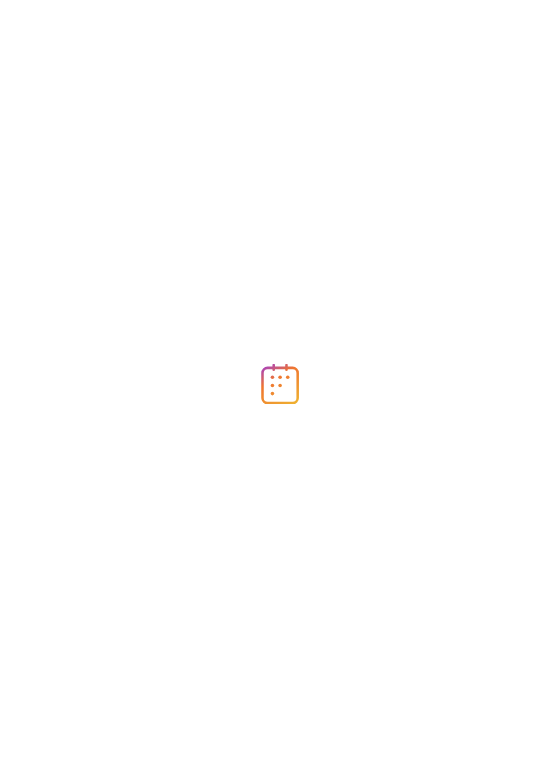 scroll, scrollTop: 0, scrollLeft: 0, axis: both 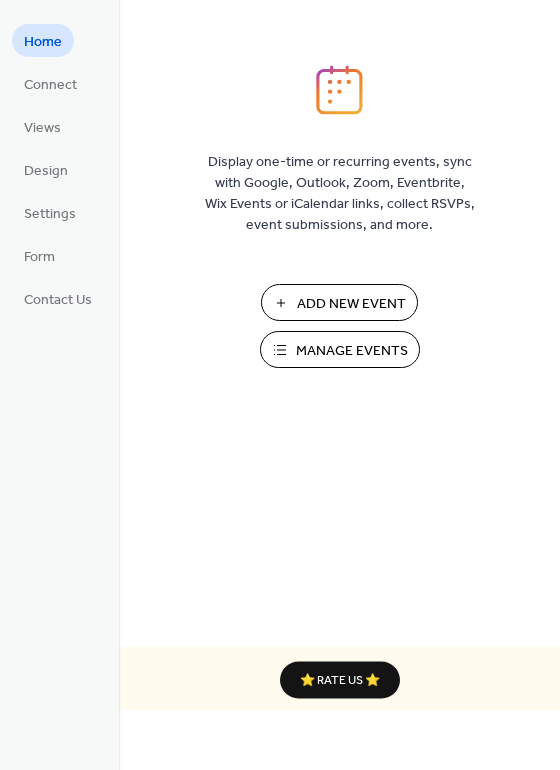 click on "Manage Events" at bounding box center [352, 351] 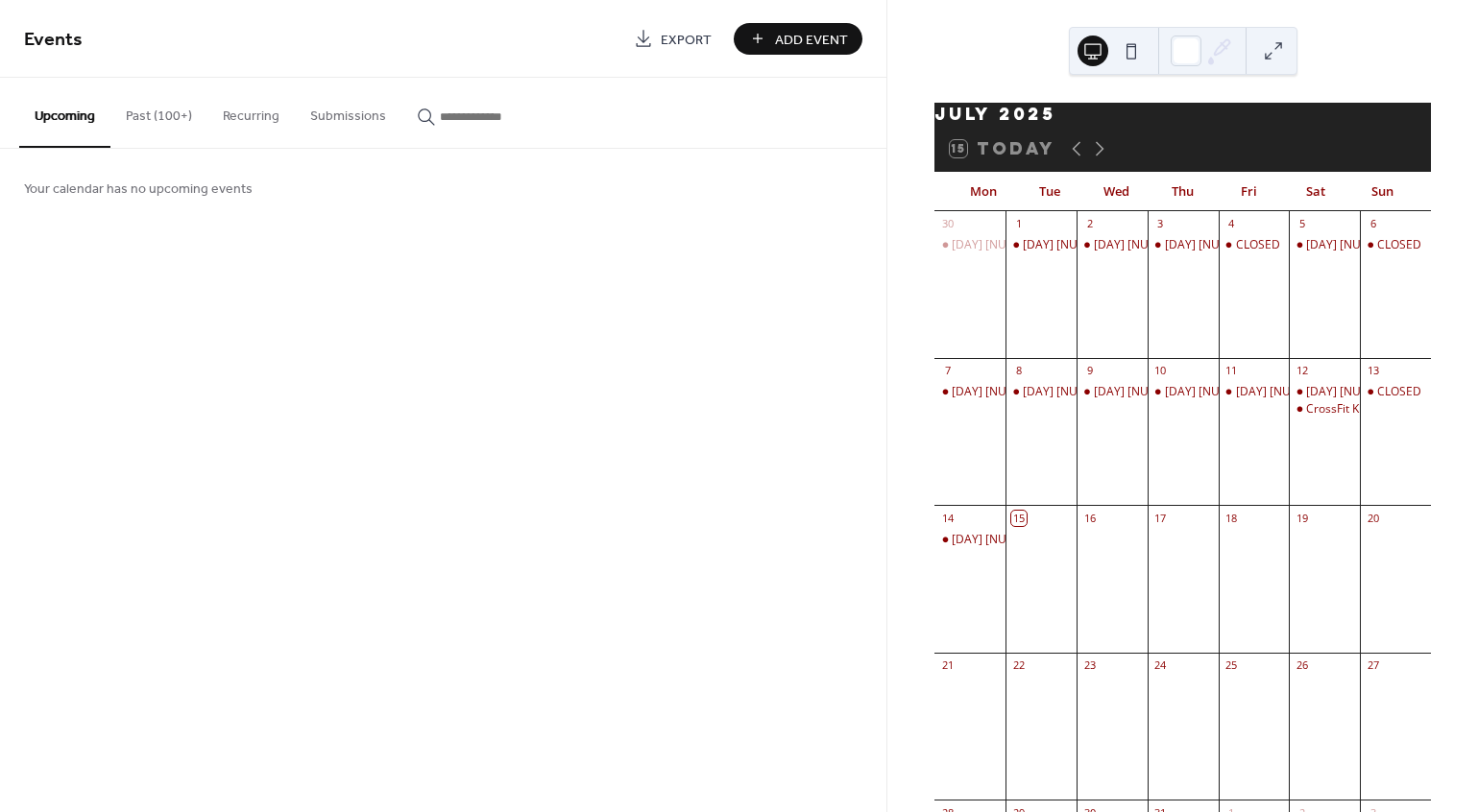scroll, scrollTop: 0, scrollLeft: 0, axis: both 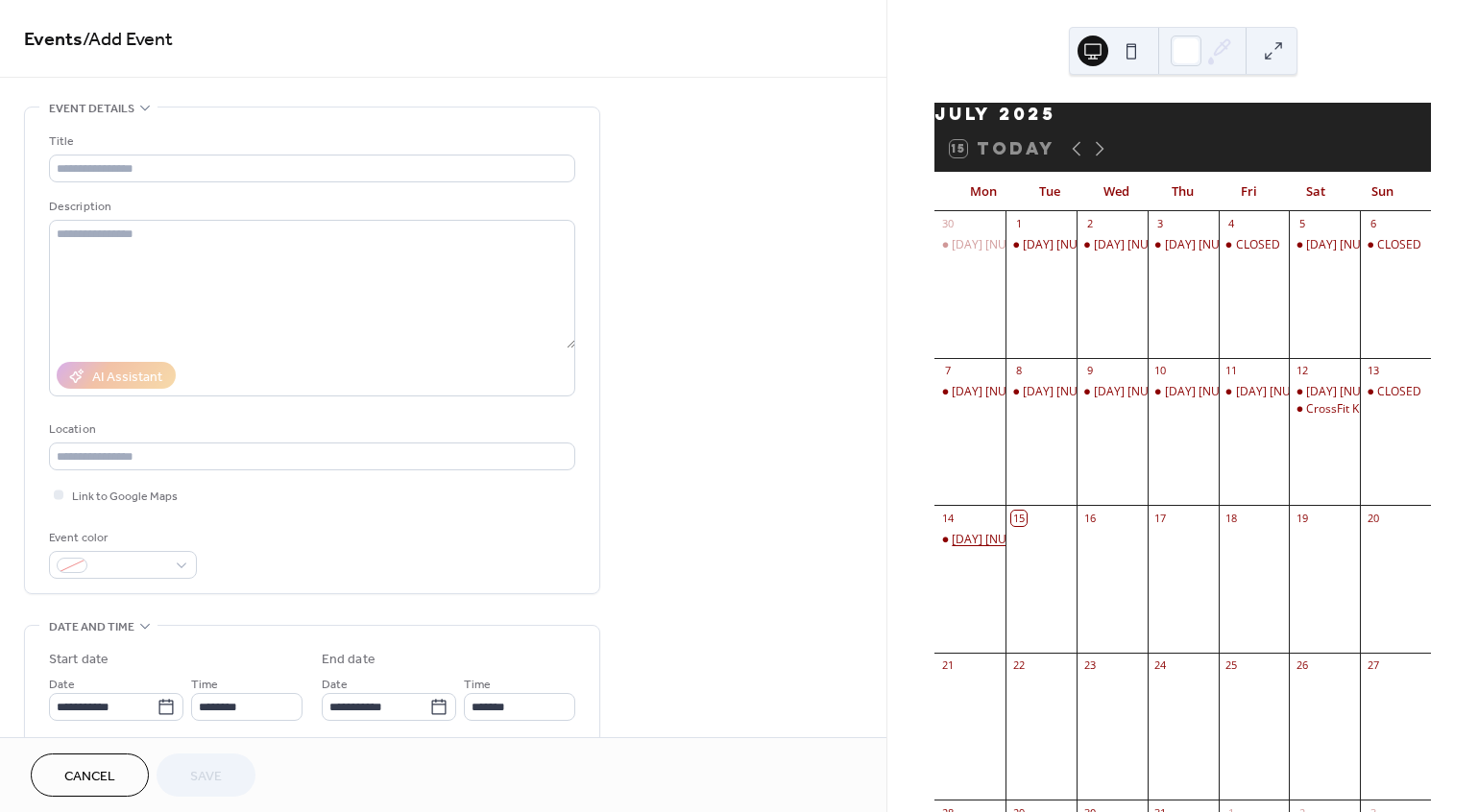 click on "[DAY] [NUMBER] [MONTH]" at bounding box center (1024, 539) 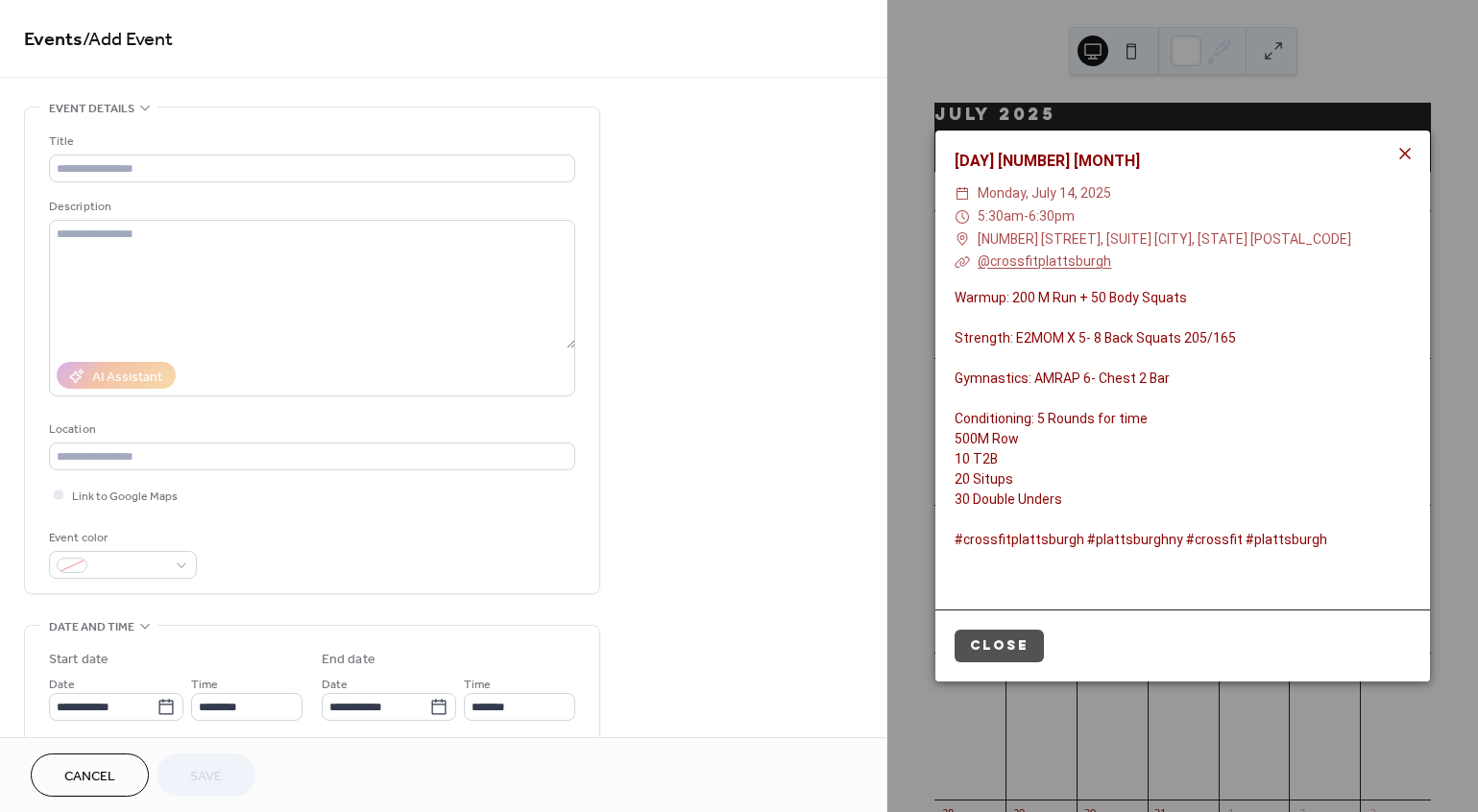 click 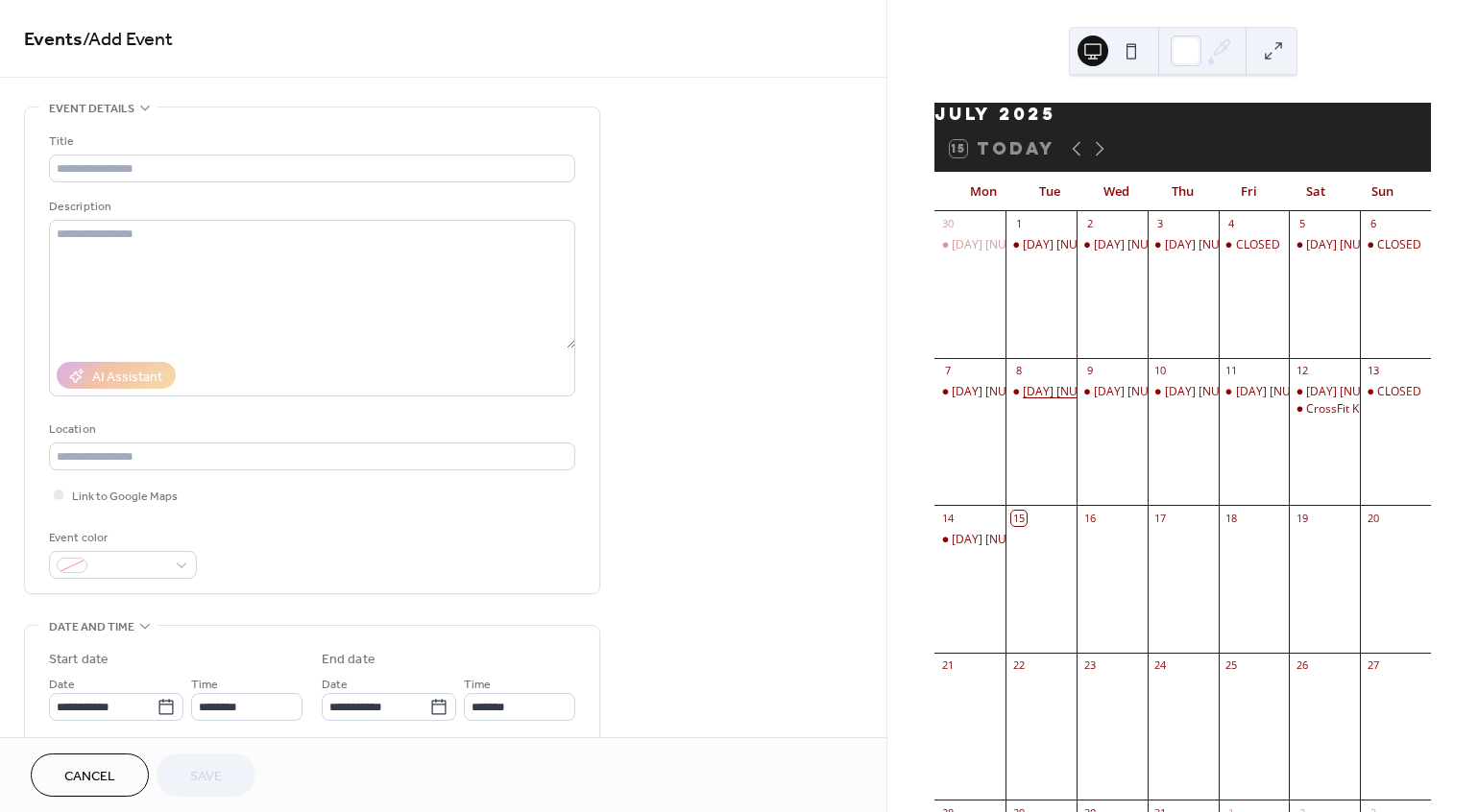 click on "[DAY] [NUMBER] [MONTH]" at bounding box center (1095, 392) 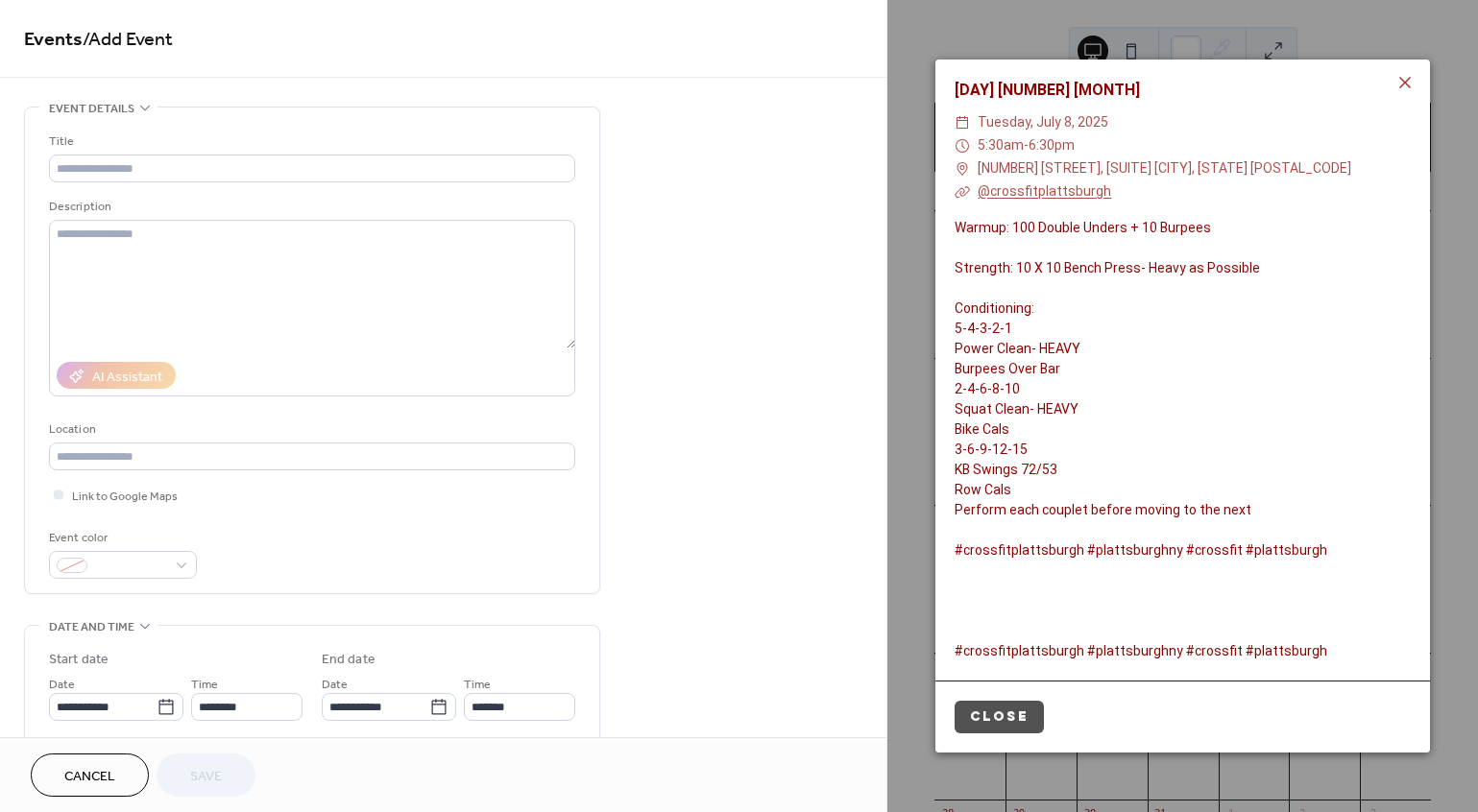 click on "[DAY] [NUMBER] [MONTH]" at bounding box center [1182, 90] 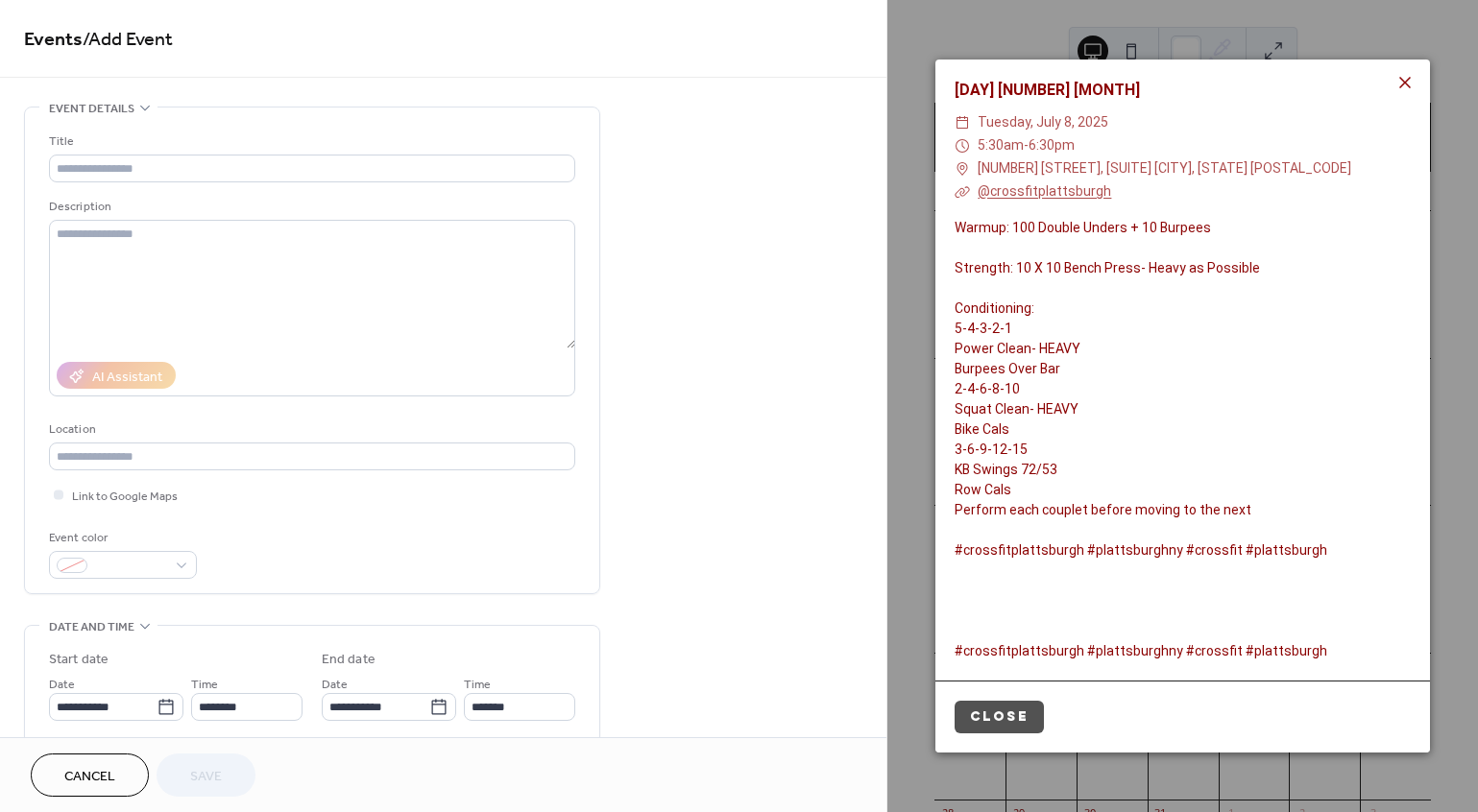 click 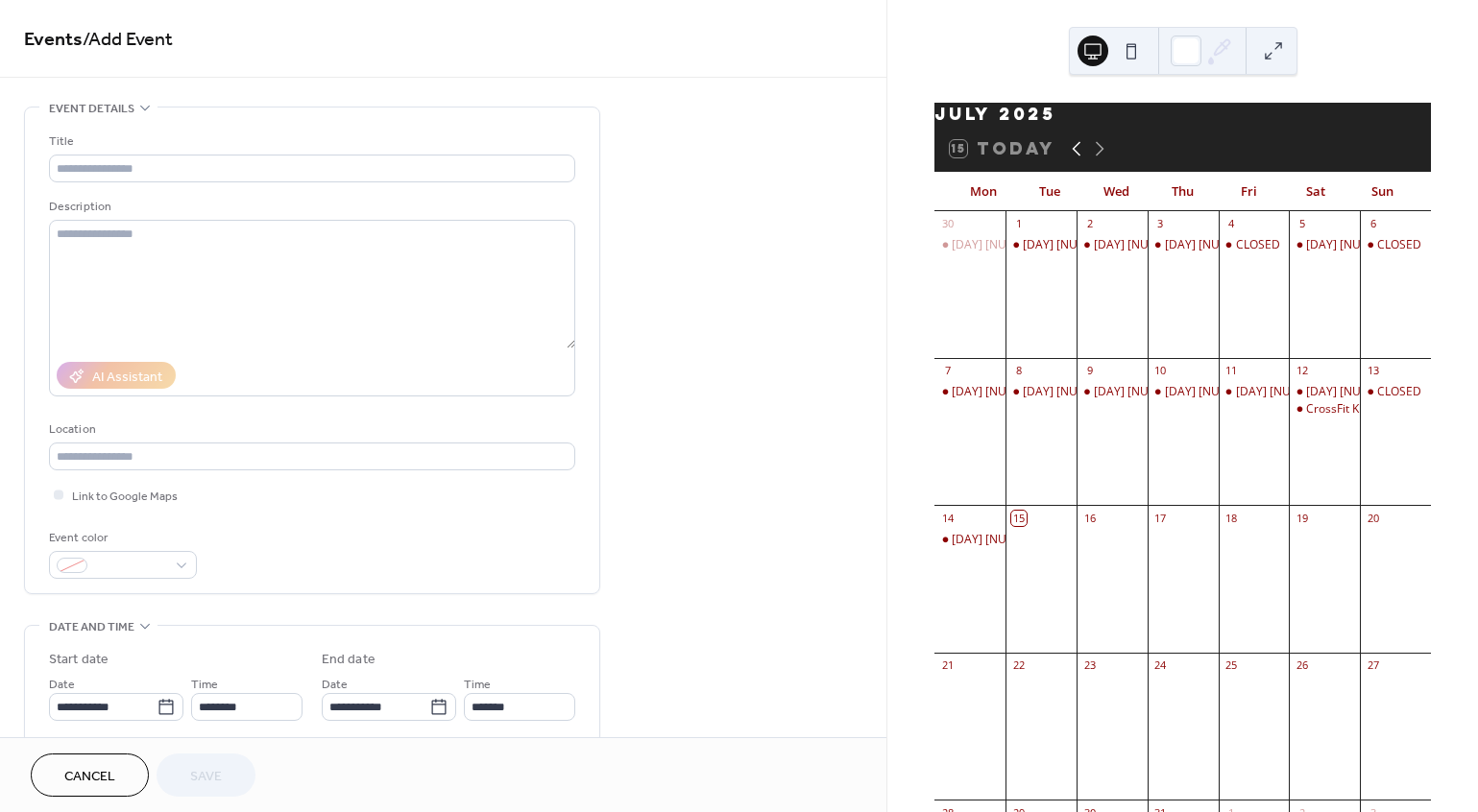 click 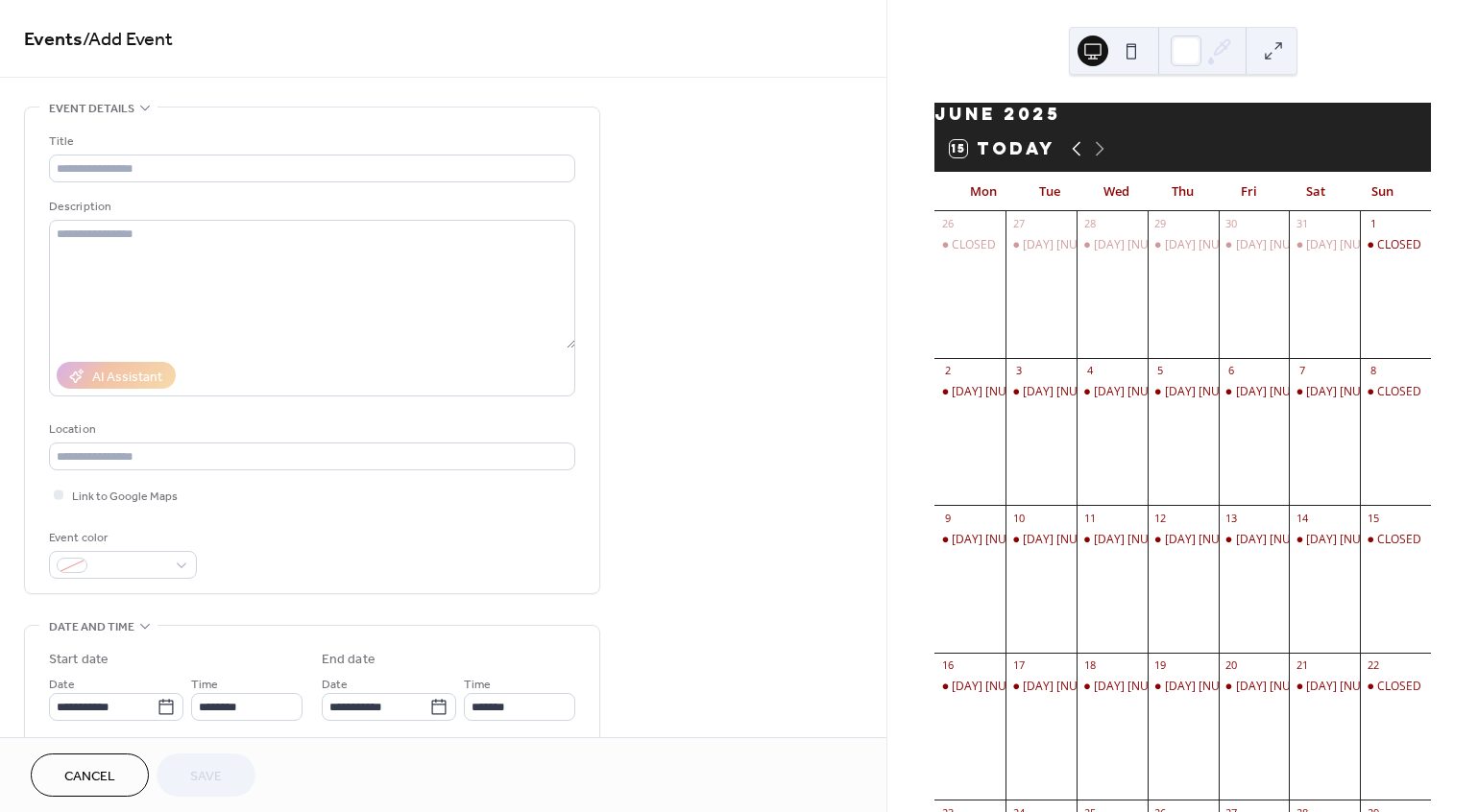 click 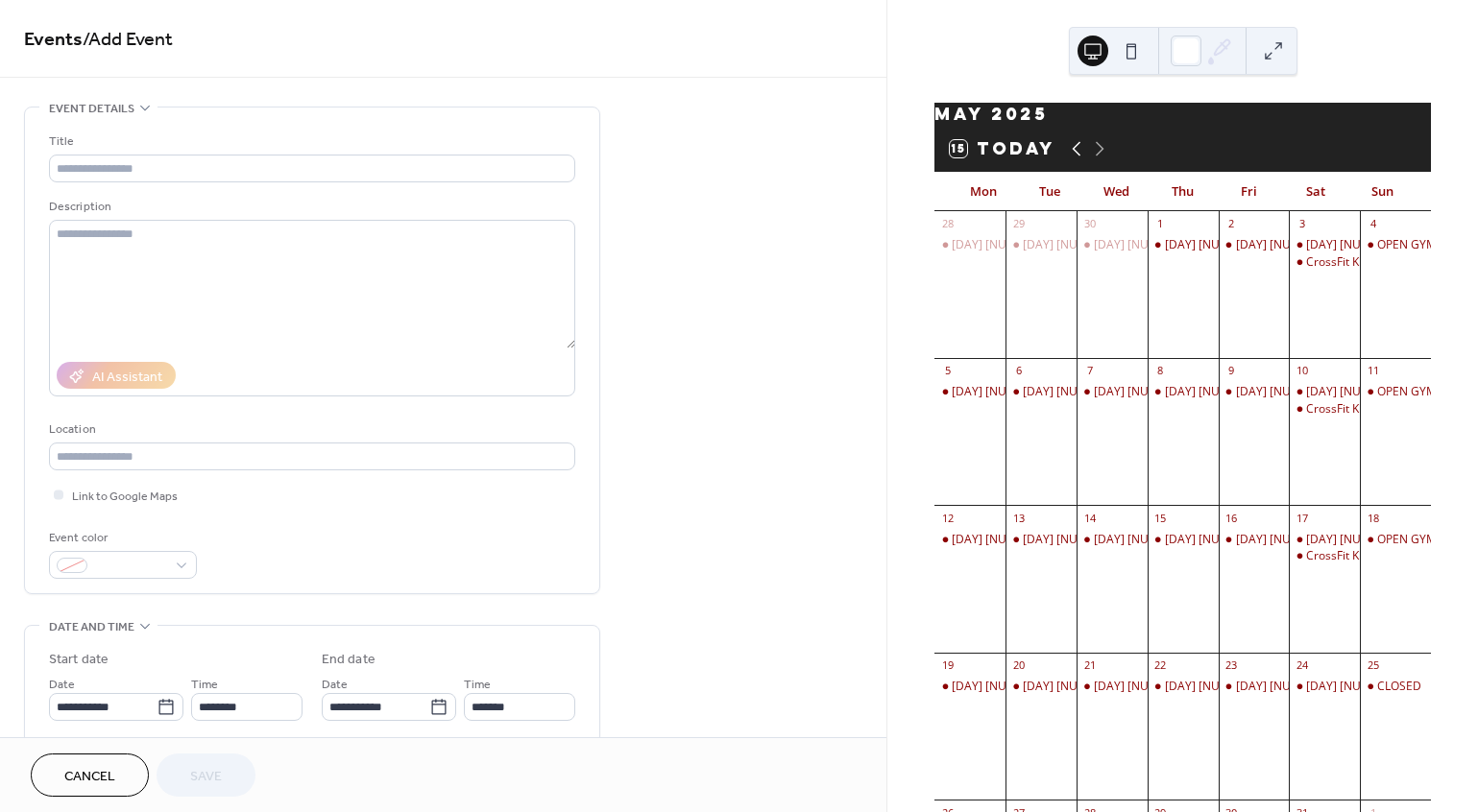 click 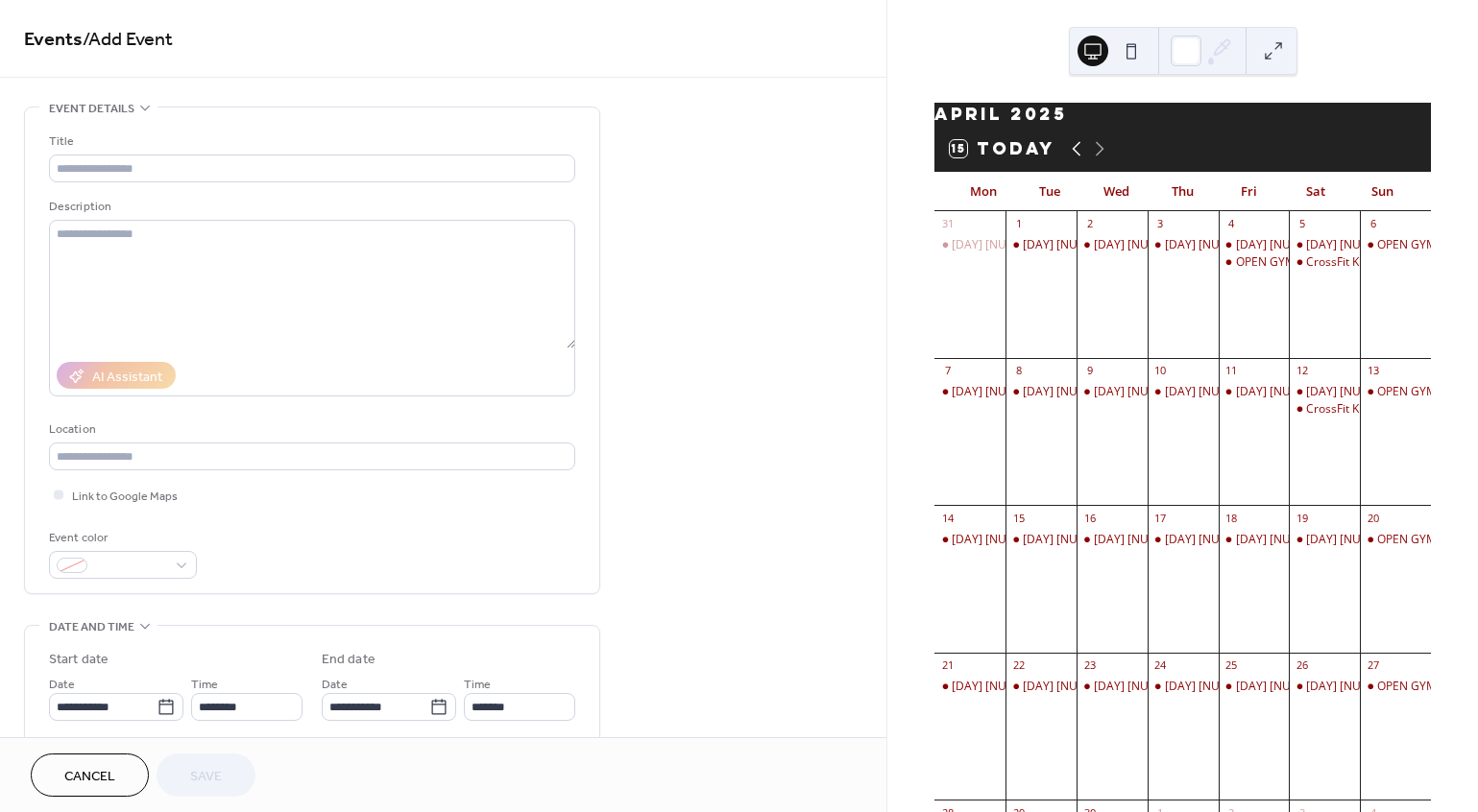 click 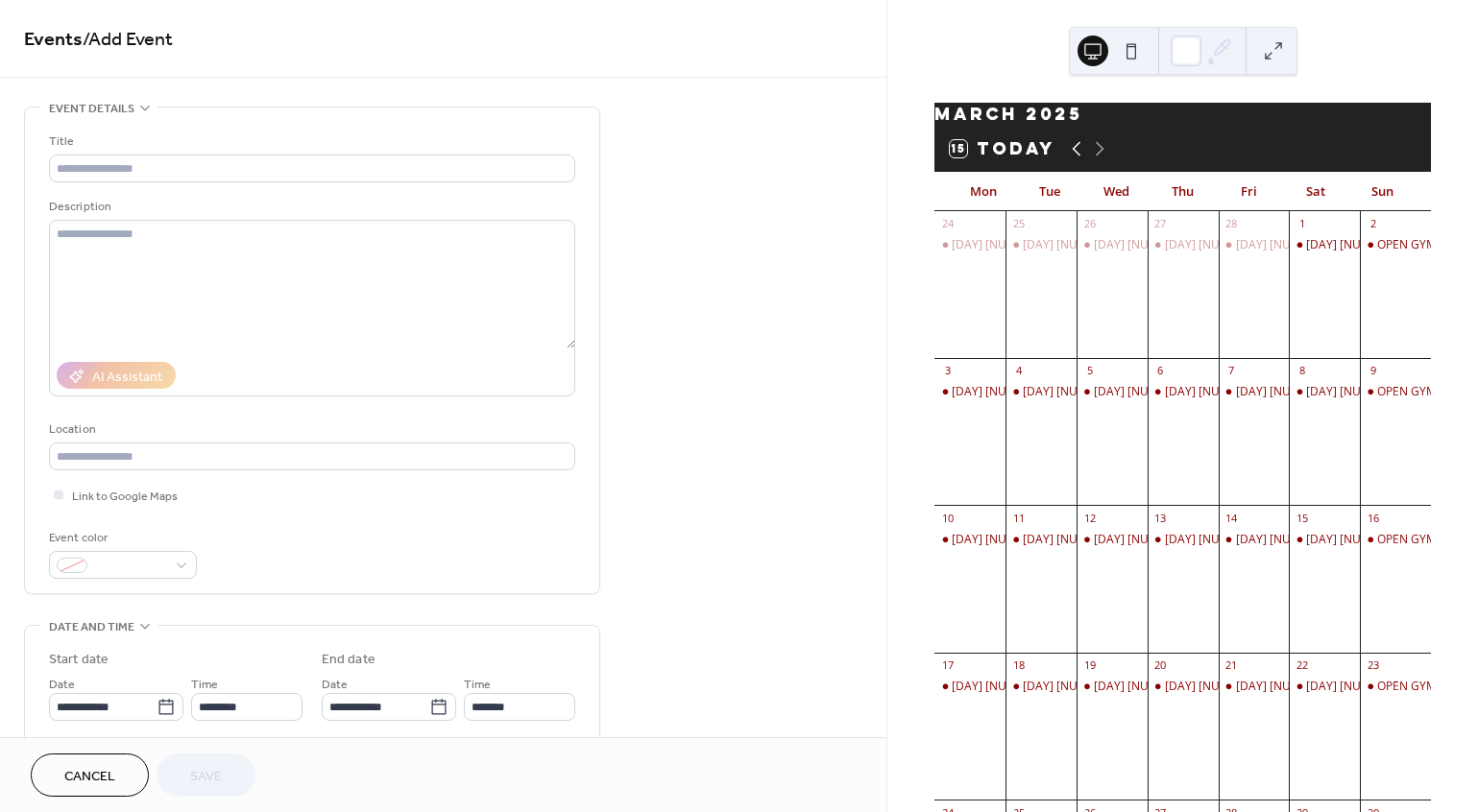 click 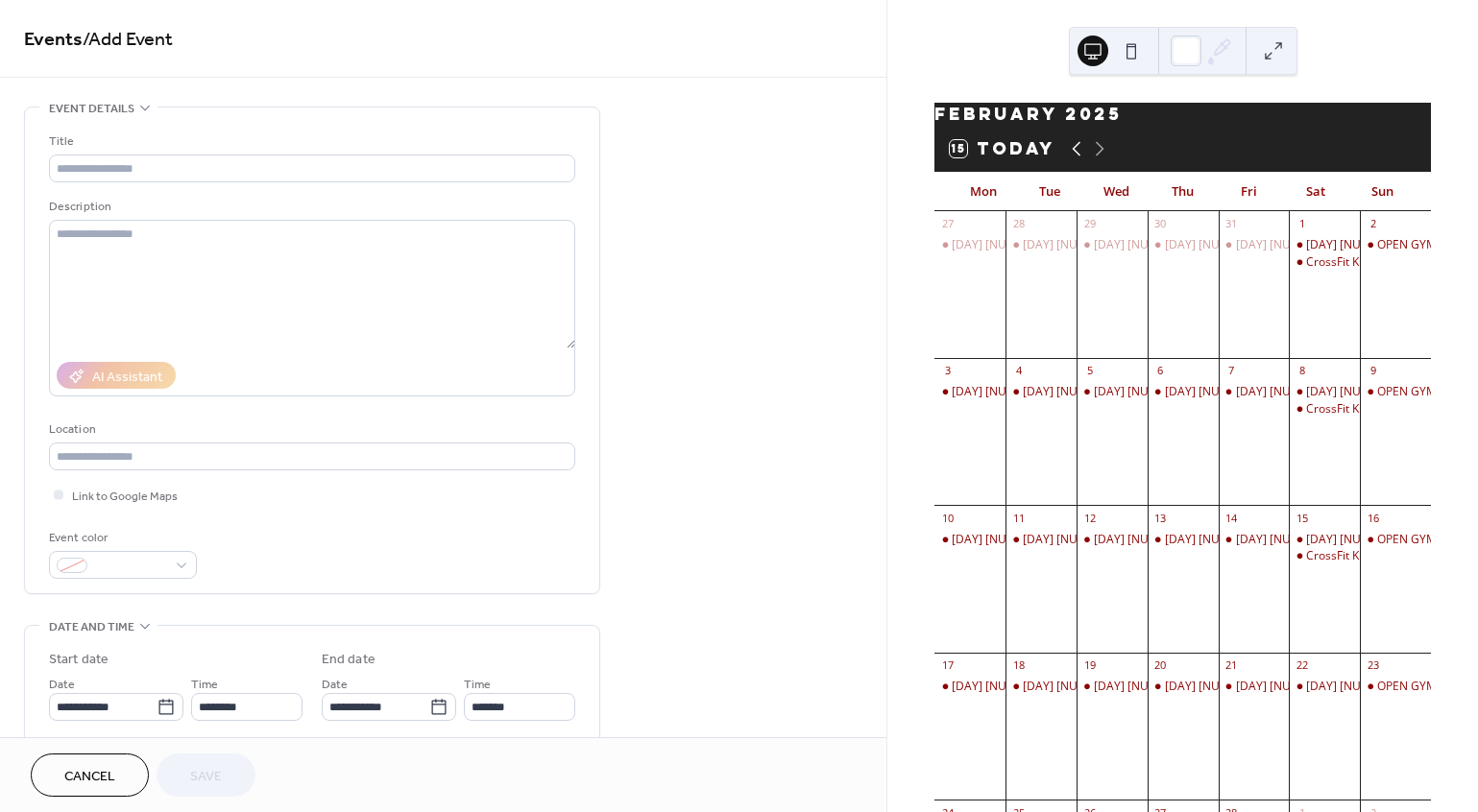 click 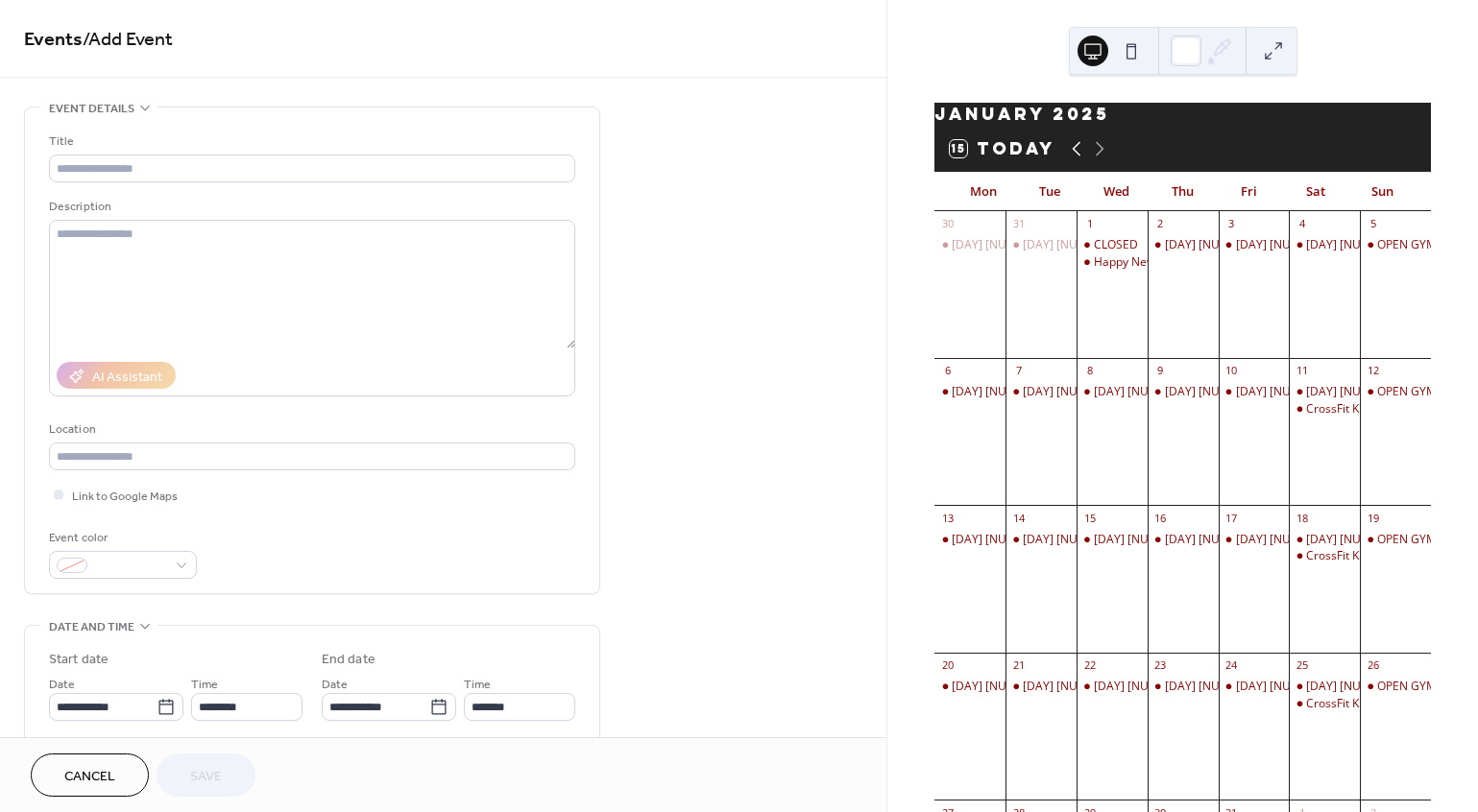 click 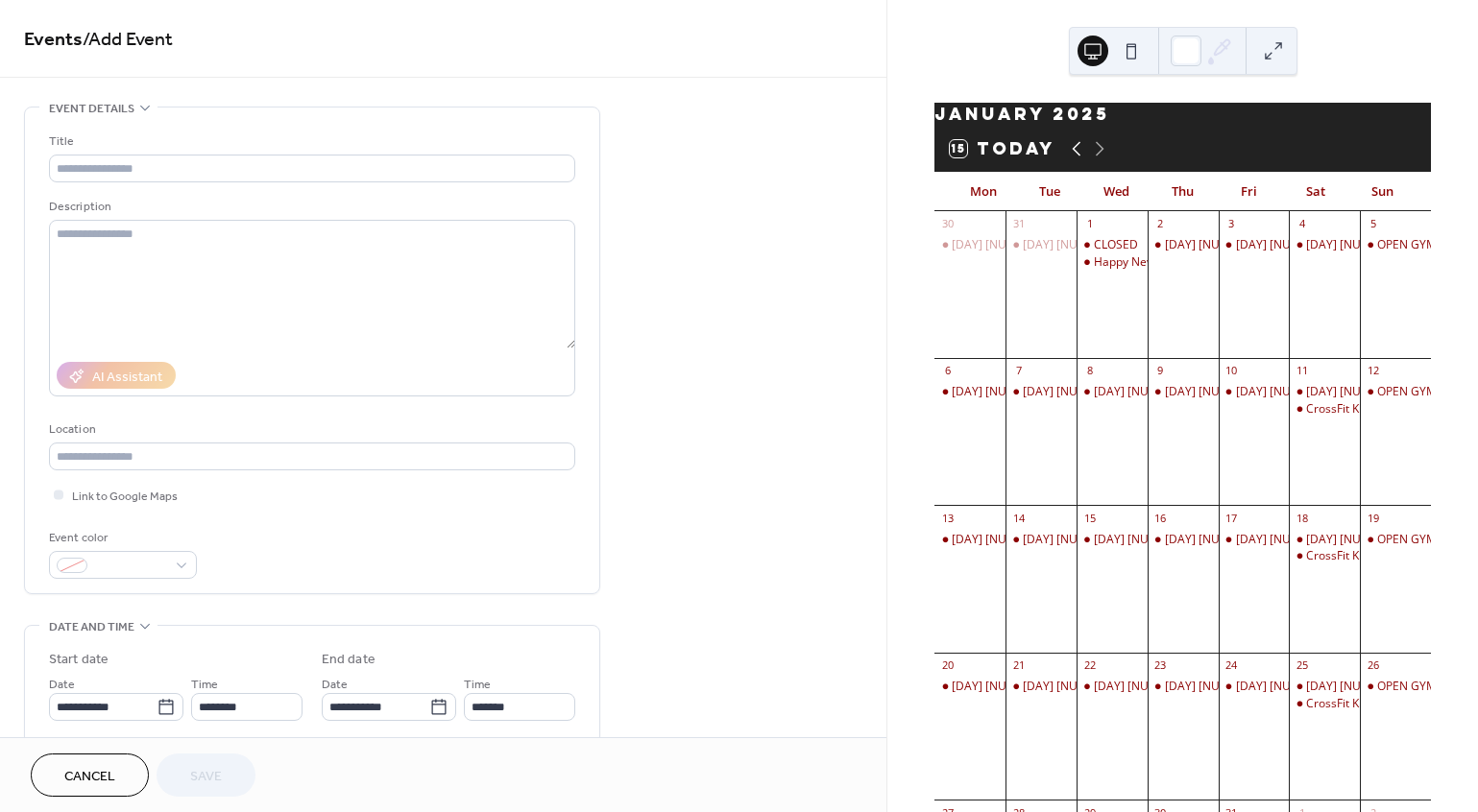 click 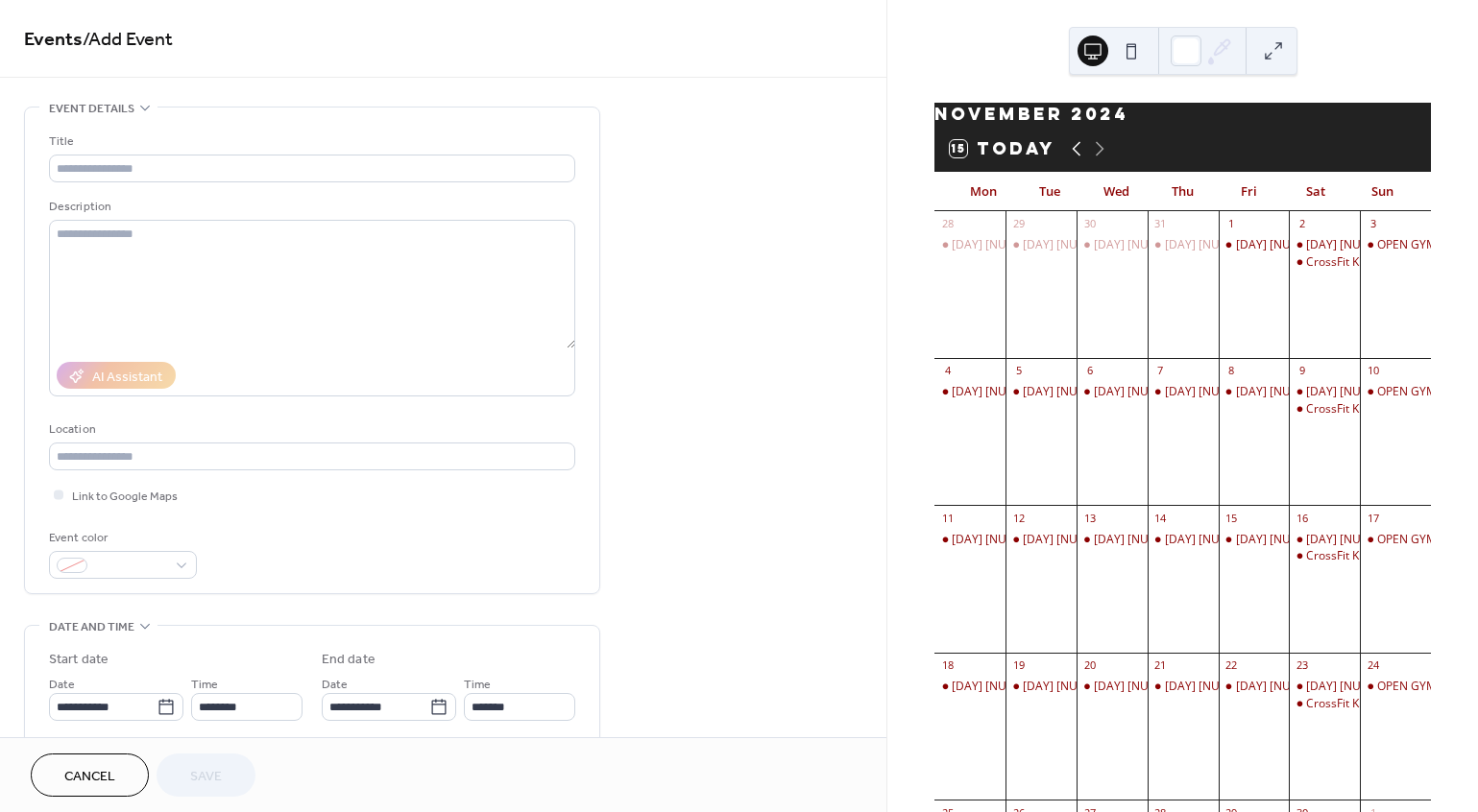 click 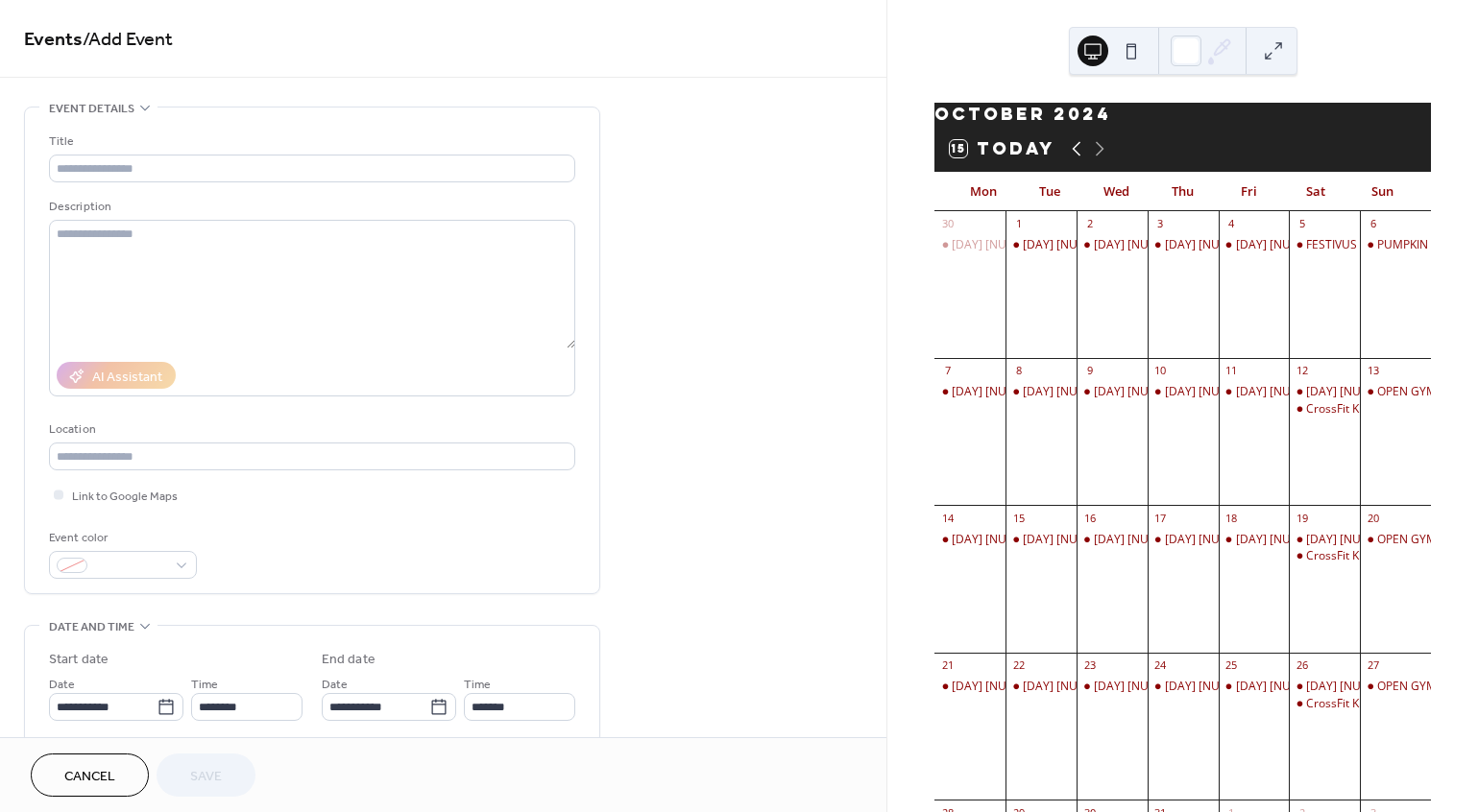 click 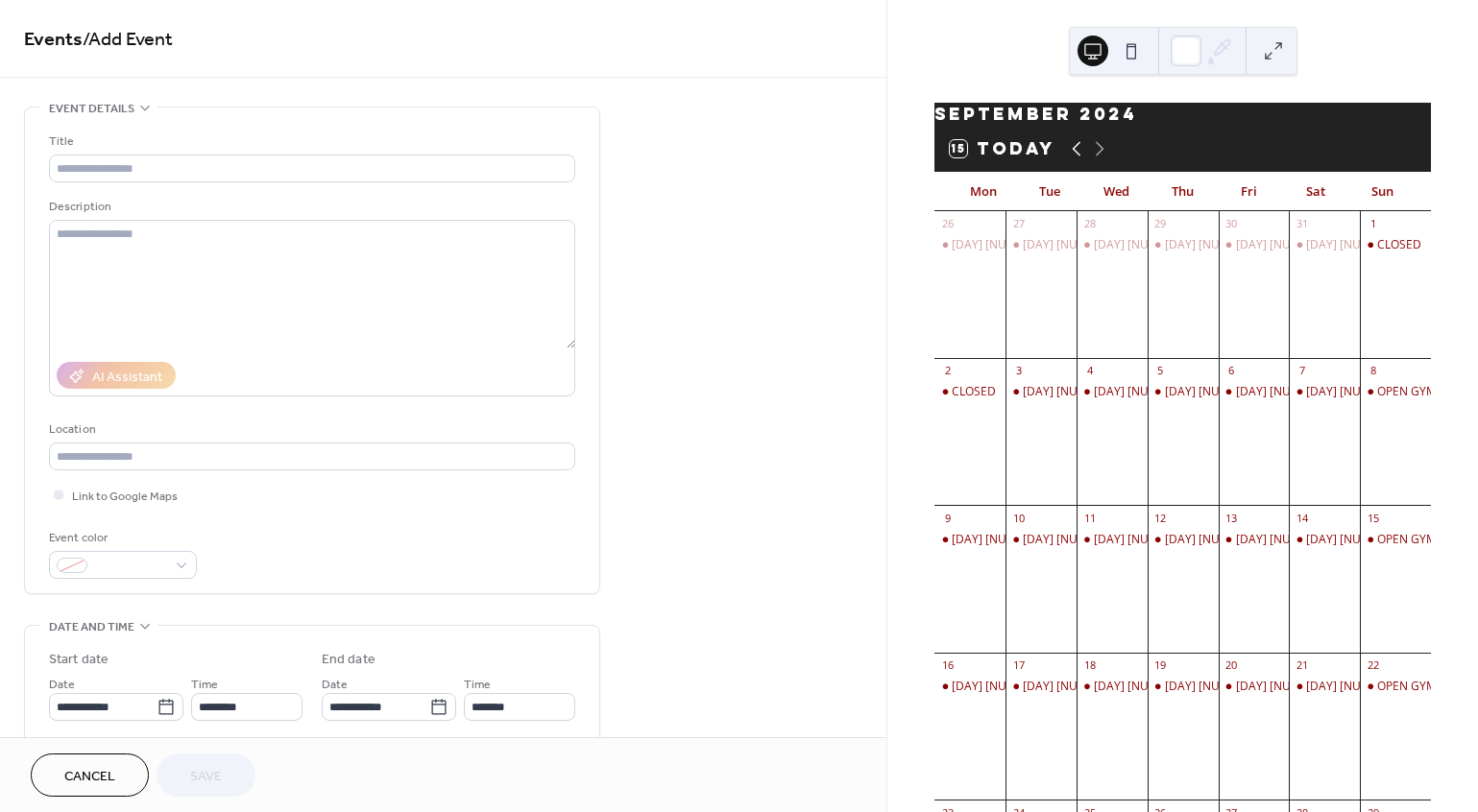 click 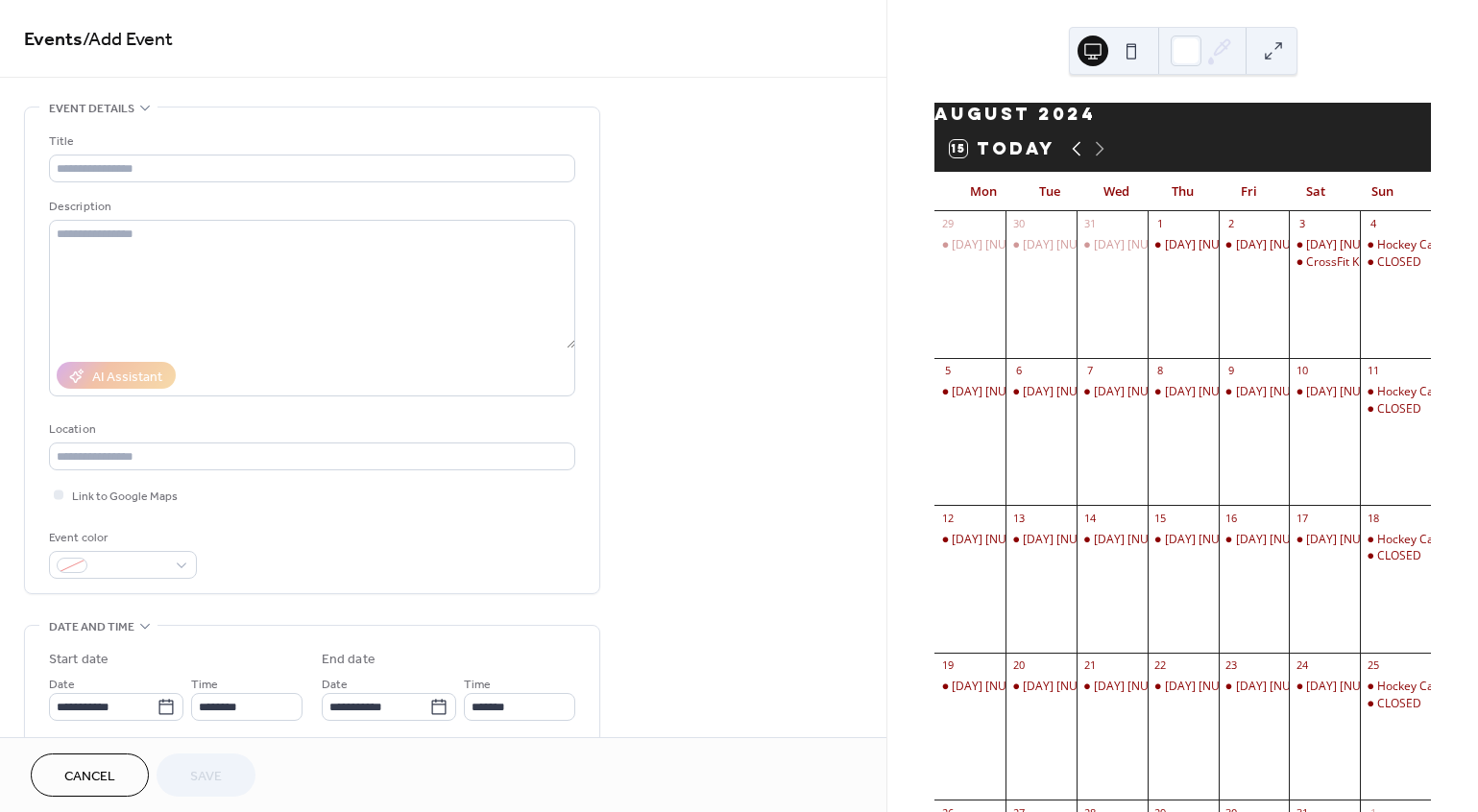 click 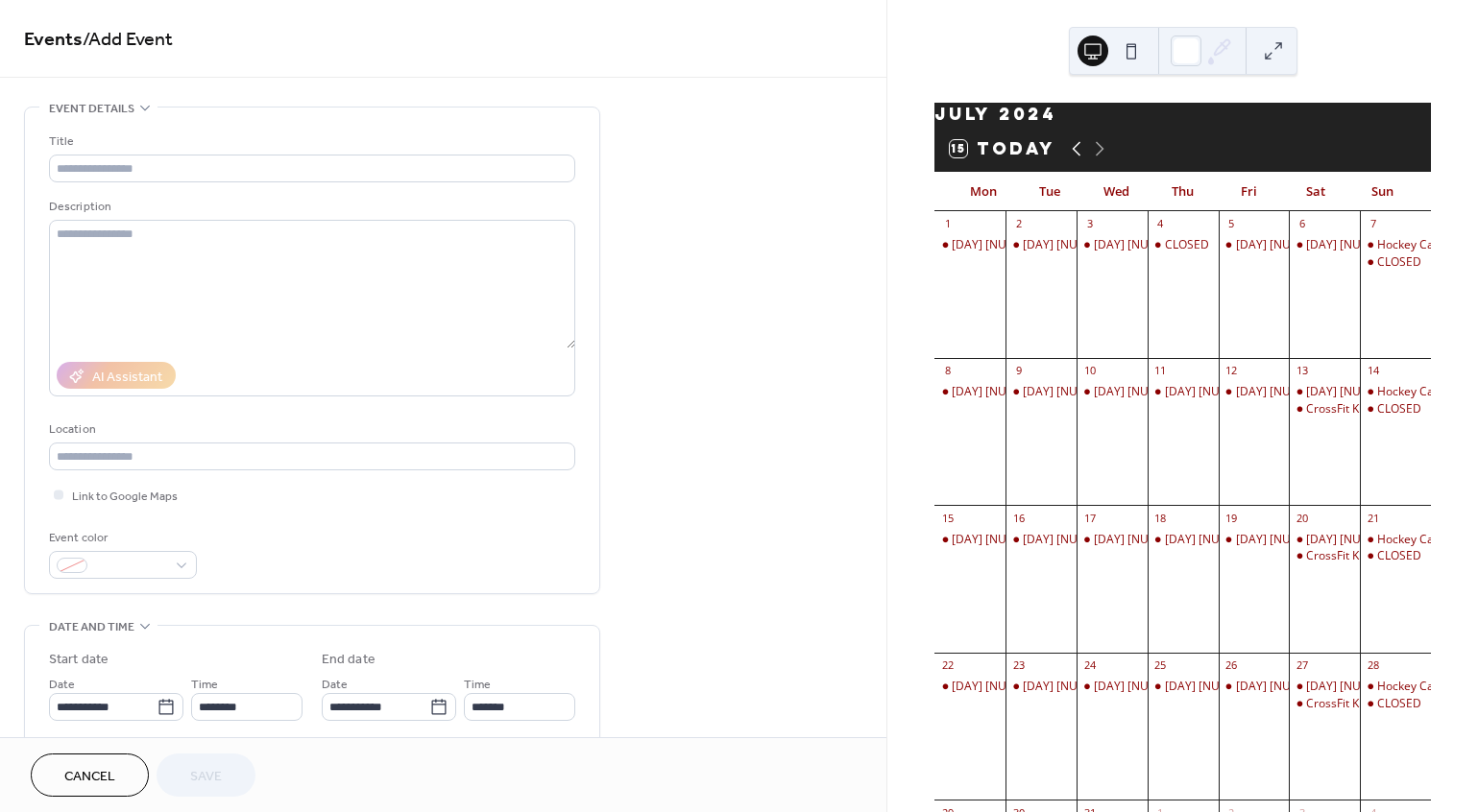 click 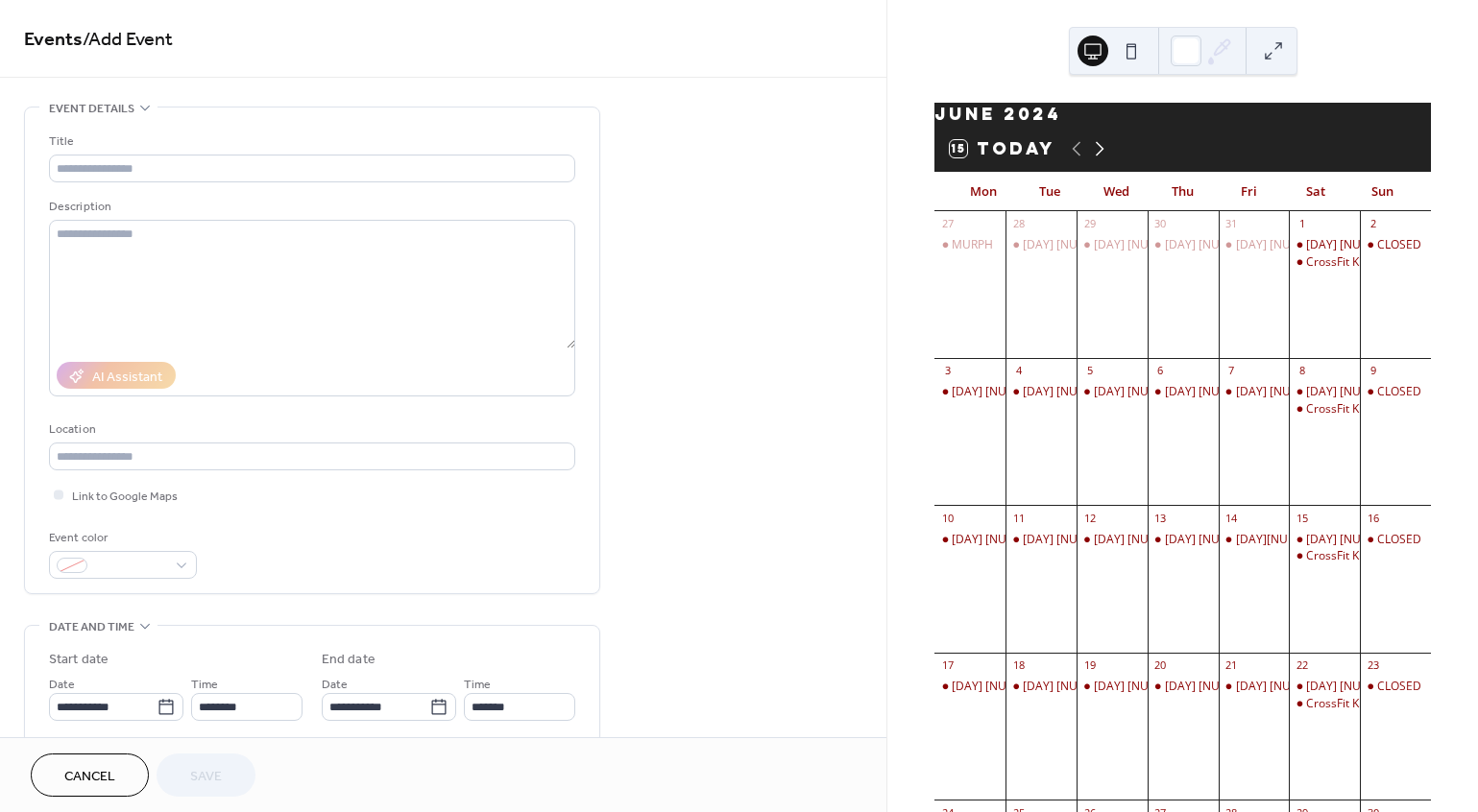 click 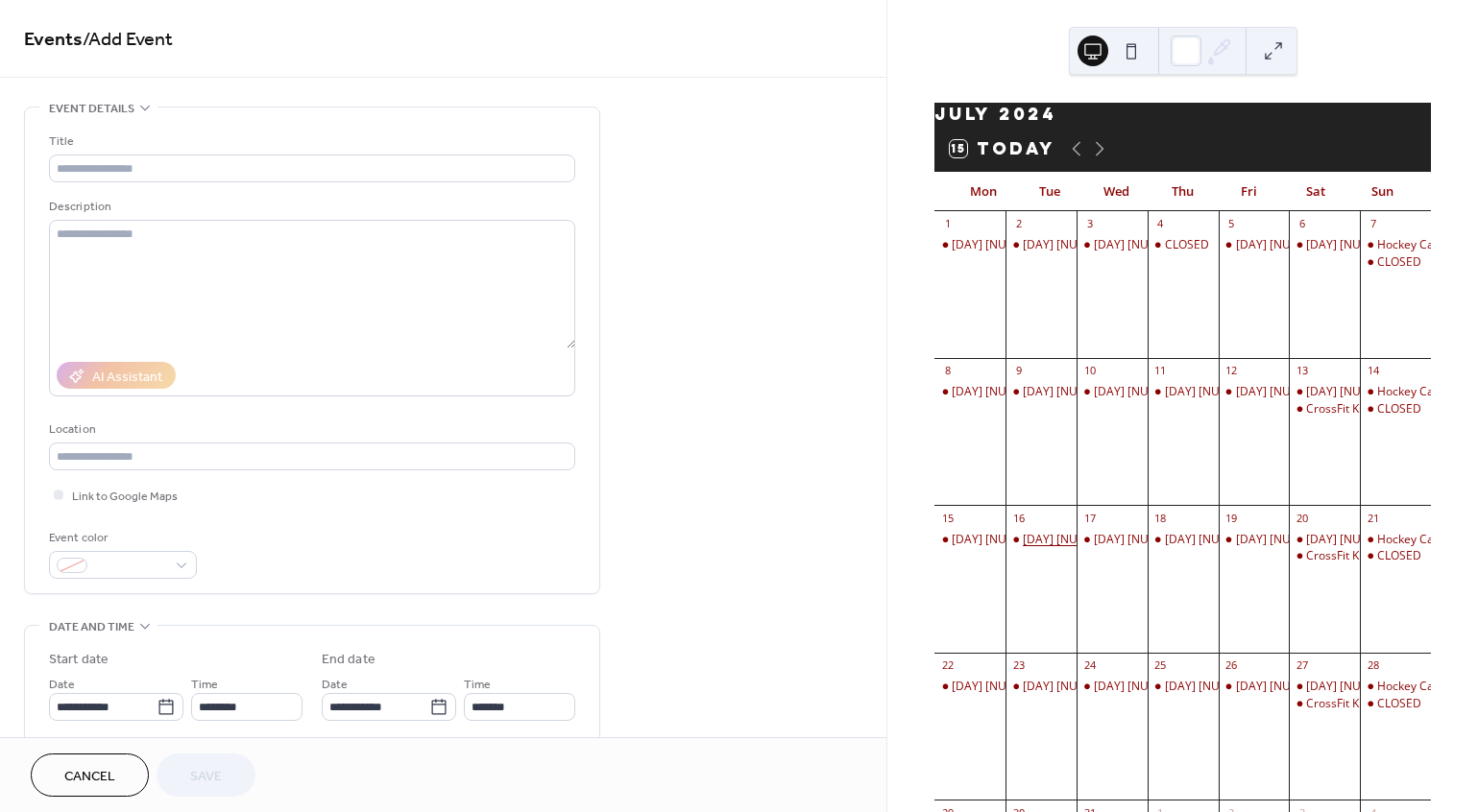 click on "[DAY] [NUMBER] [MONTH]" at bounding box center (1095, 539) 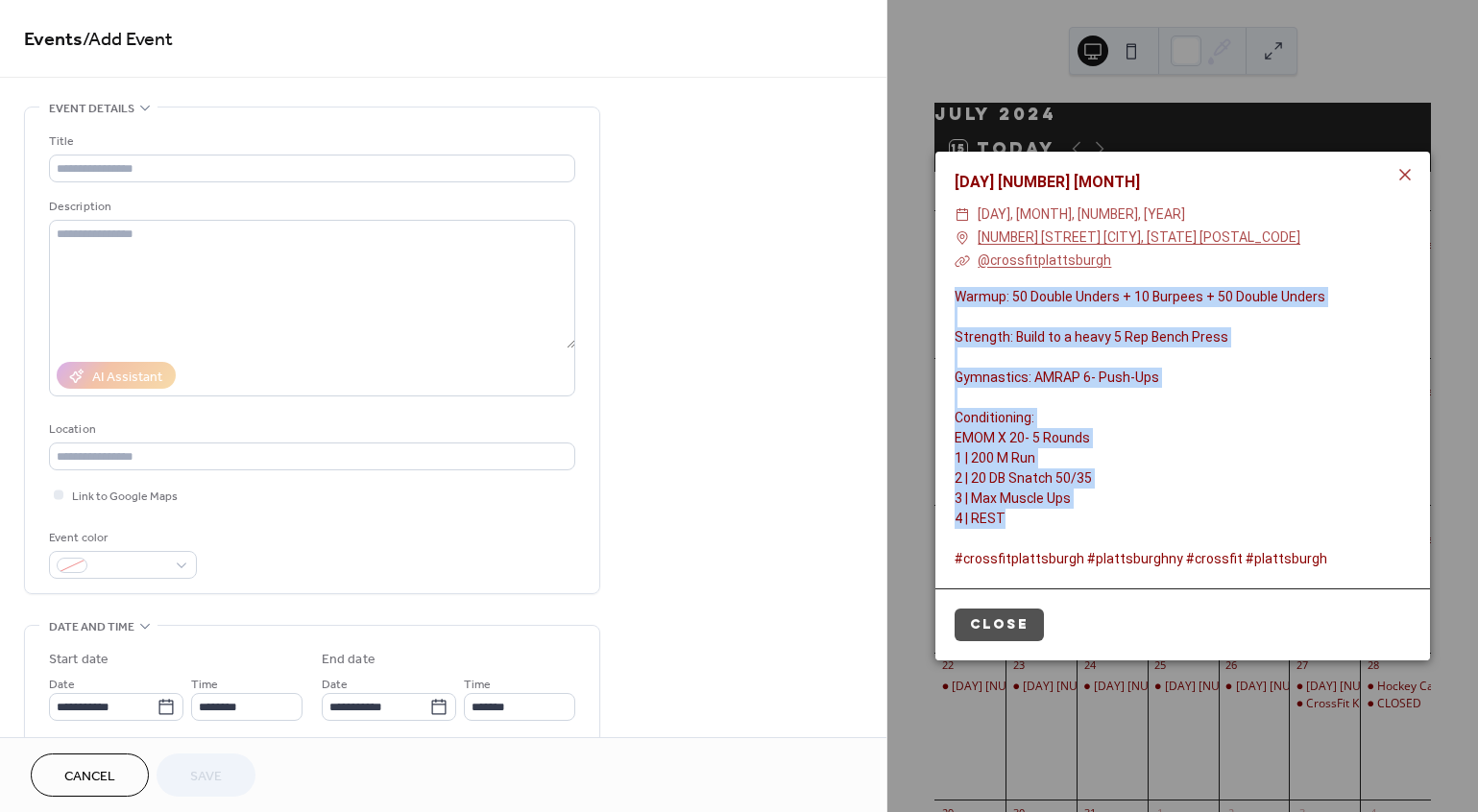 drag, startPoint x: 1004, startPoint y: 517, endPoint x: 952, endPoint y: 302, distance: 221.199 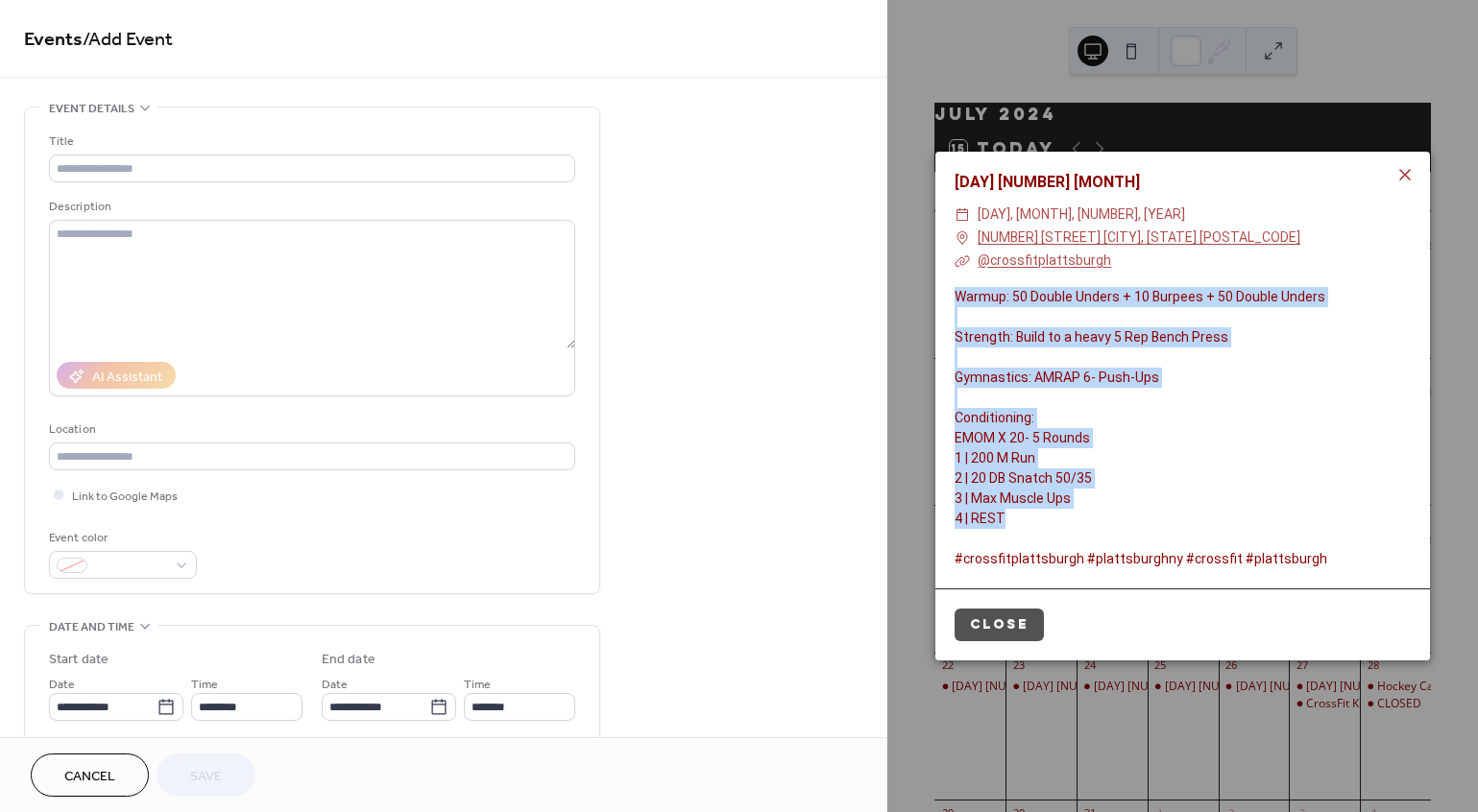 click on "Warmup: 50 Double Unders + 10 Burpees + 50 Double Unders Strength: Build to a heavy 5 Rep Bench Press Gymnastics: AMRAP 6- Push-Ups Conditioning: EMOM X 20- 5 Rounds 1 | 200 M Run 2 | 20 DB Snatch 50/35 3 | Max Muscle Ups 4 | REST #crossfitplattsburgh #plattsburghny #crossfit #plattsburgh" at bounding box center [1182, 428] 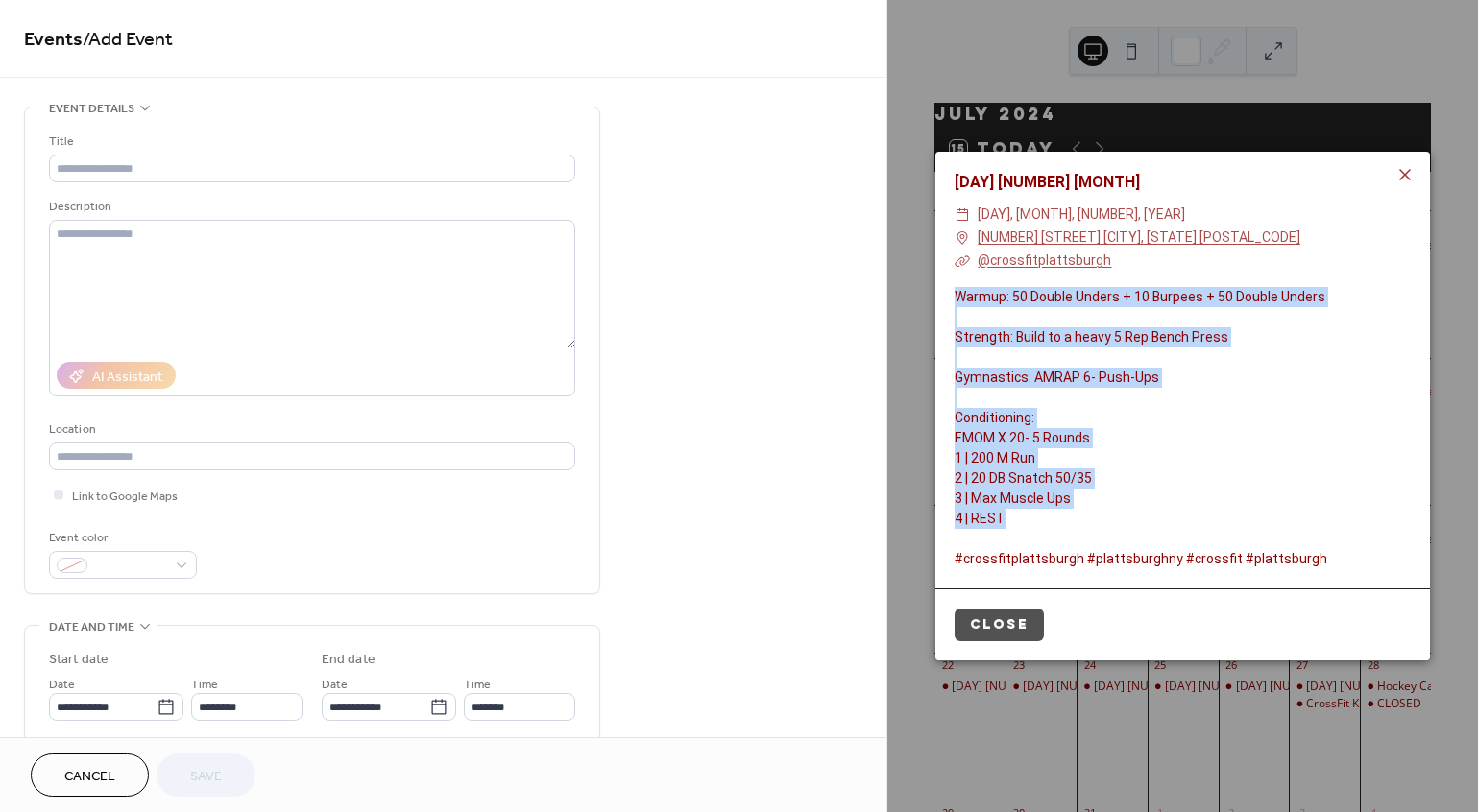 copy on "Warmup: 50 Double Unders + 10 Burpees + 50 Double Unders Strength: Build to a heavy 5 Rep Bench Press Gymnastics: AMRAP 6- Push-Ups Conditioning:  EMOM X 20- 5 Rounds 1 | 200 M Run 2 | 20 DB Snatch 50/35 3 | Max Muscle Ups 4 | REST" 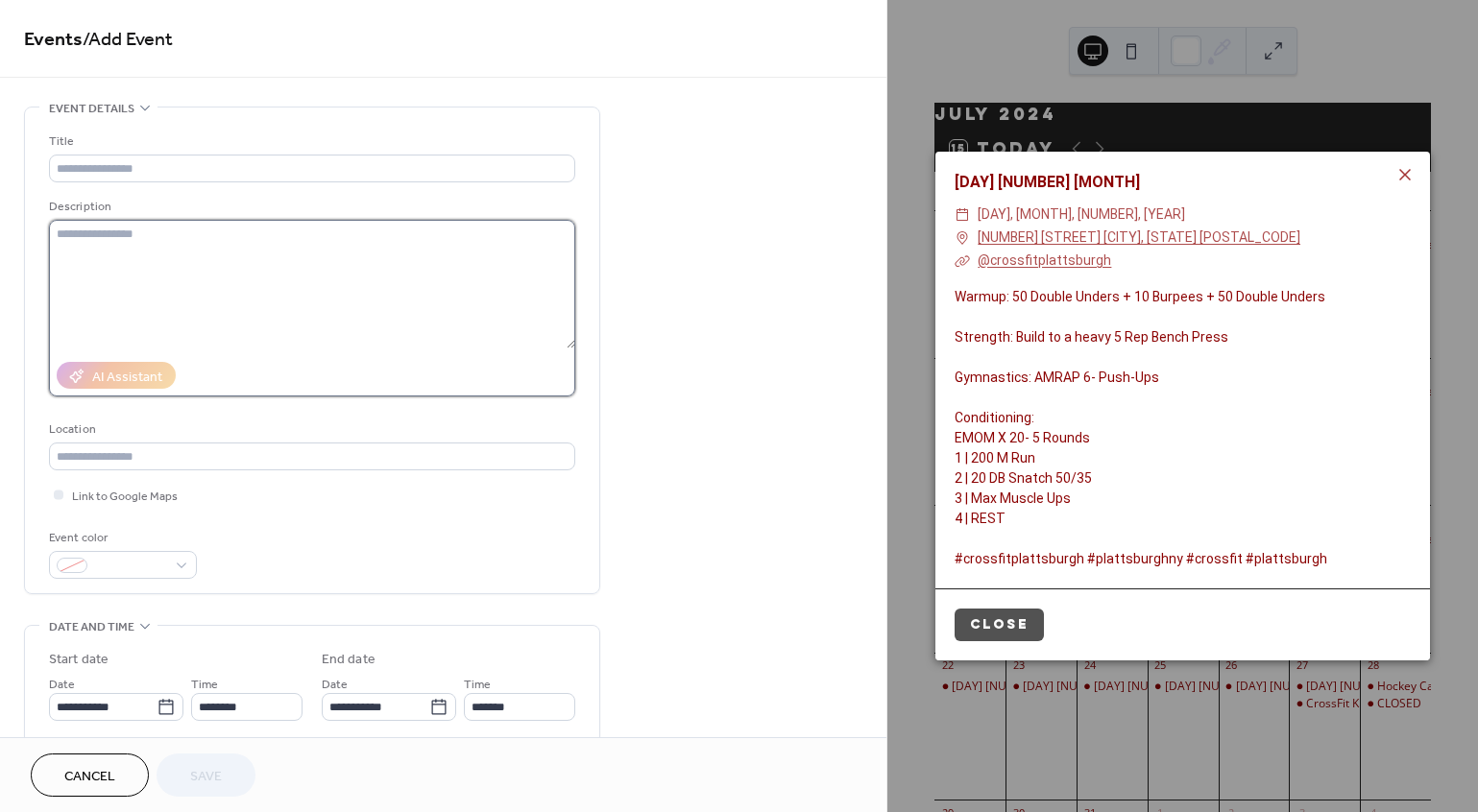 click at bounding box center (312, 284) 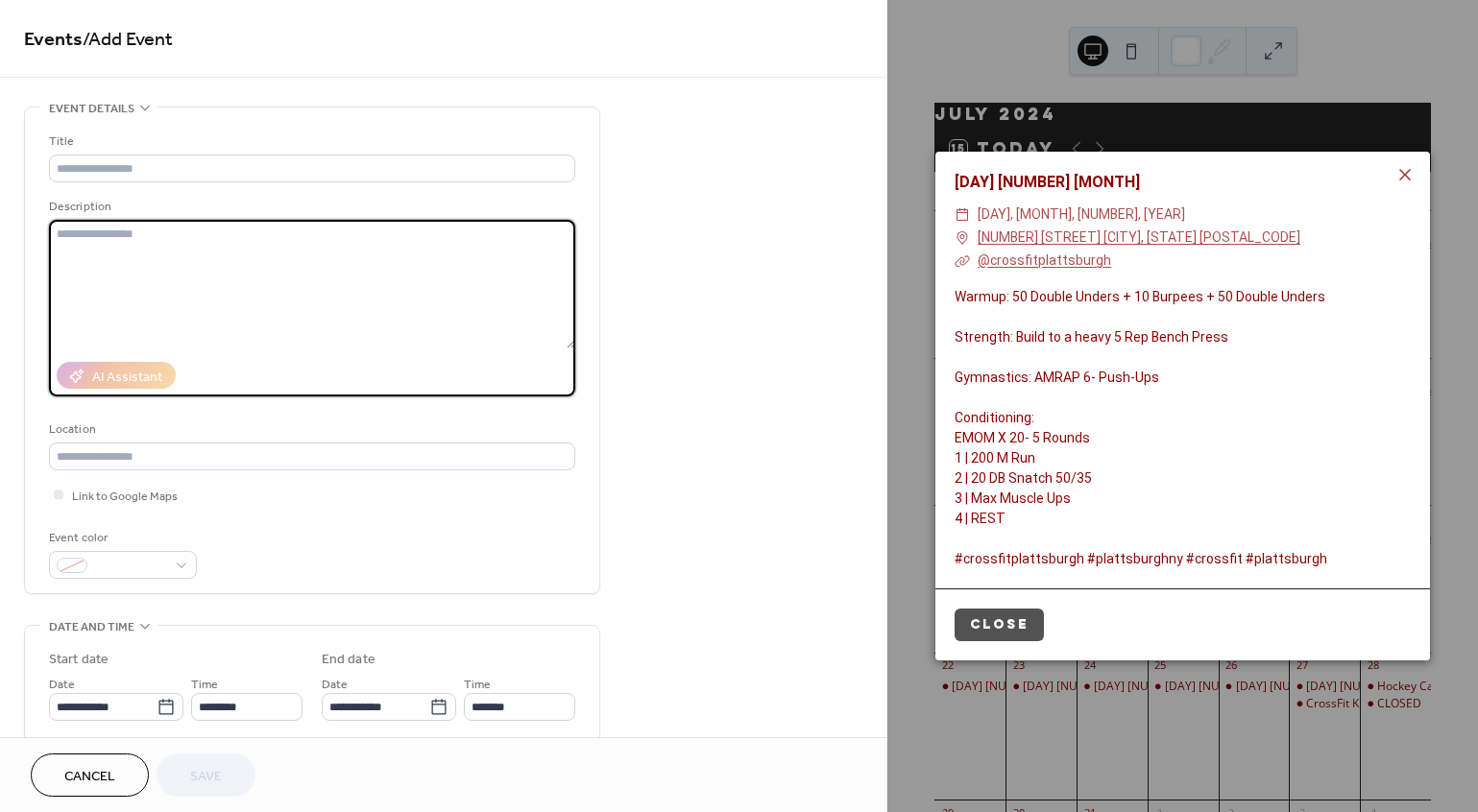 paste on "**********" 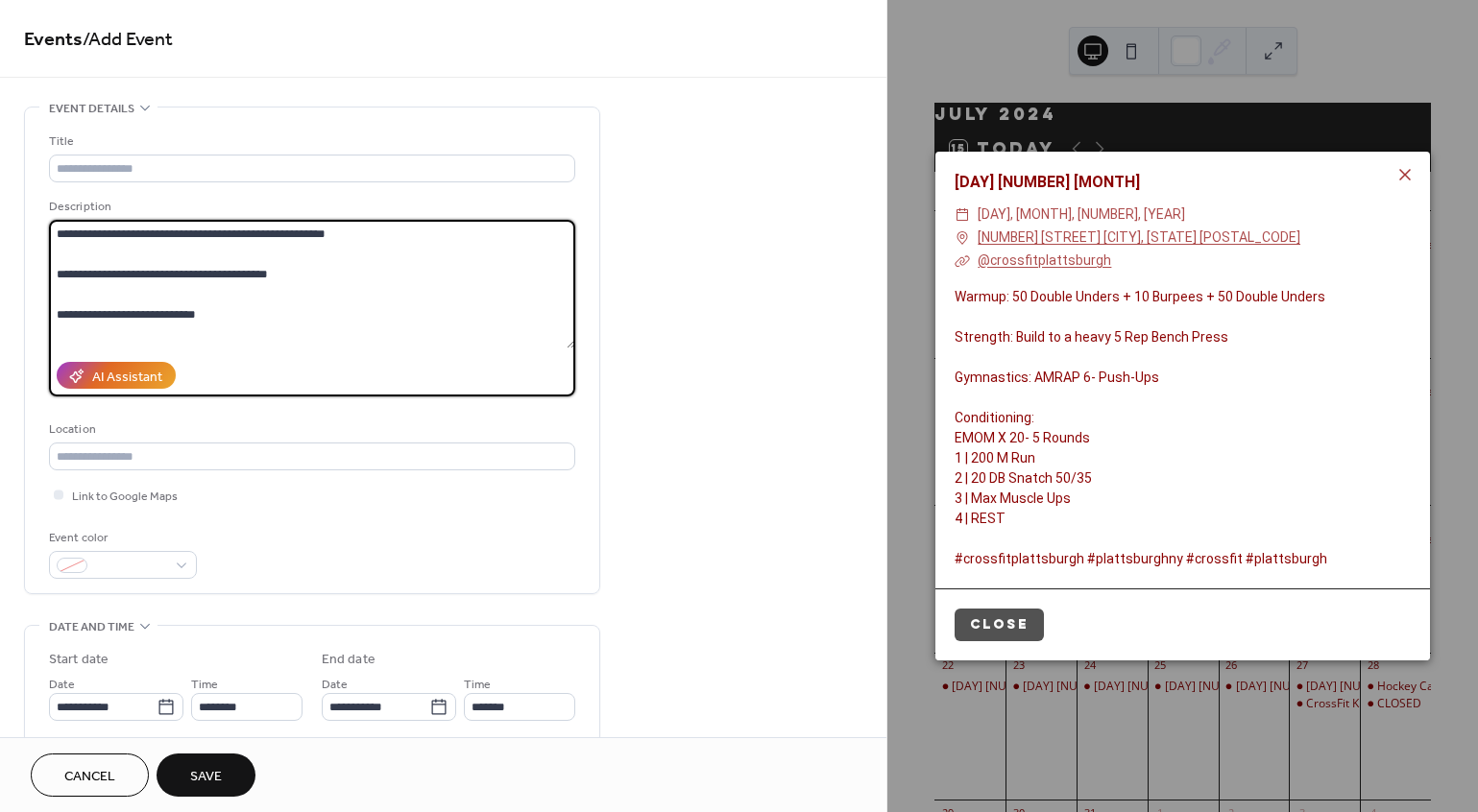 scroll, scrollTop: 118, scrollLeft: 0, axis: vertical 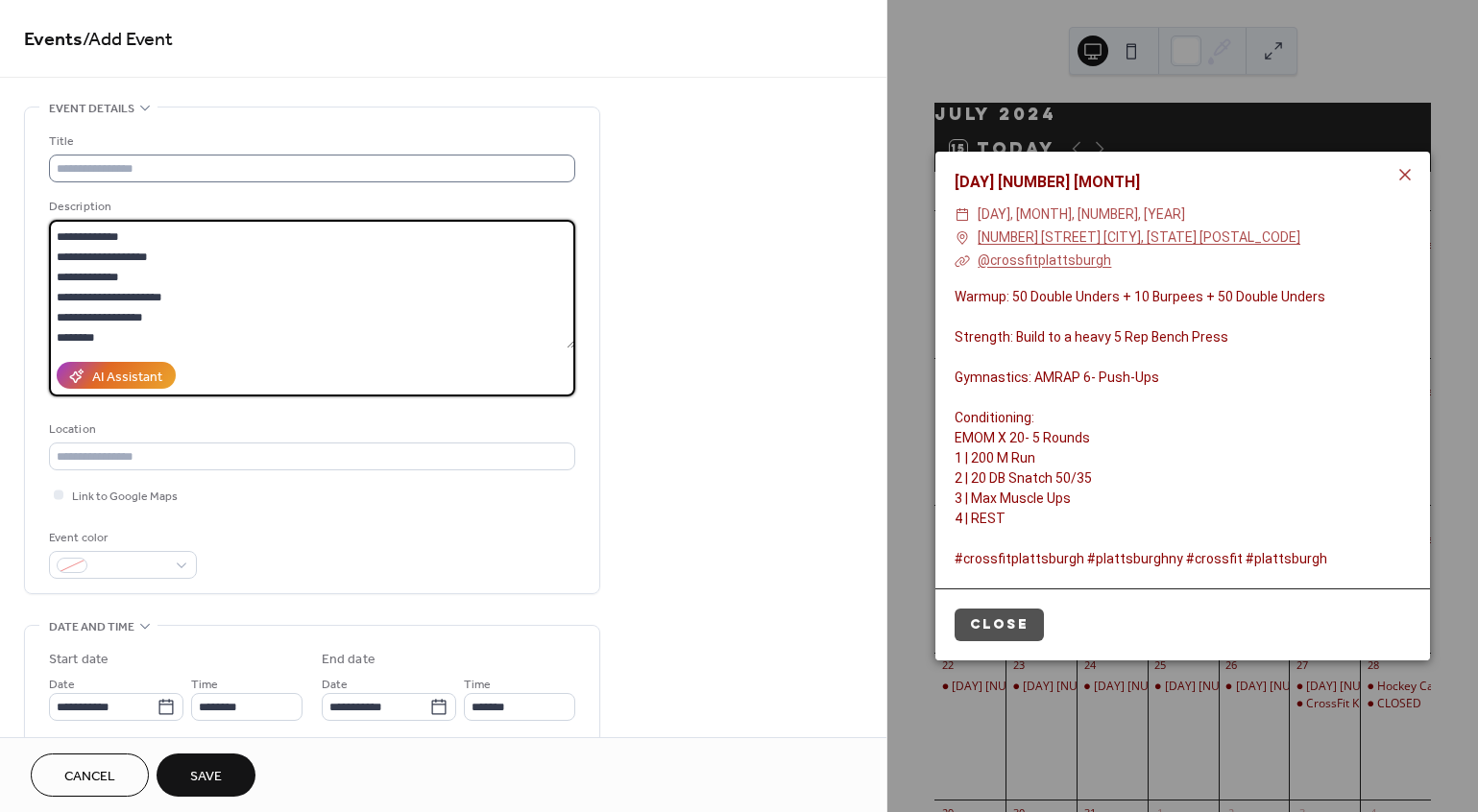 type on "**********" 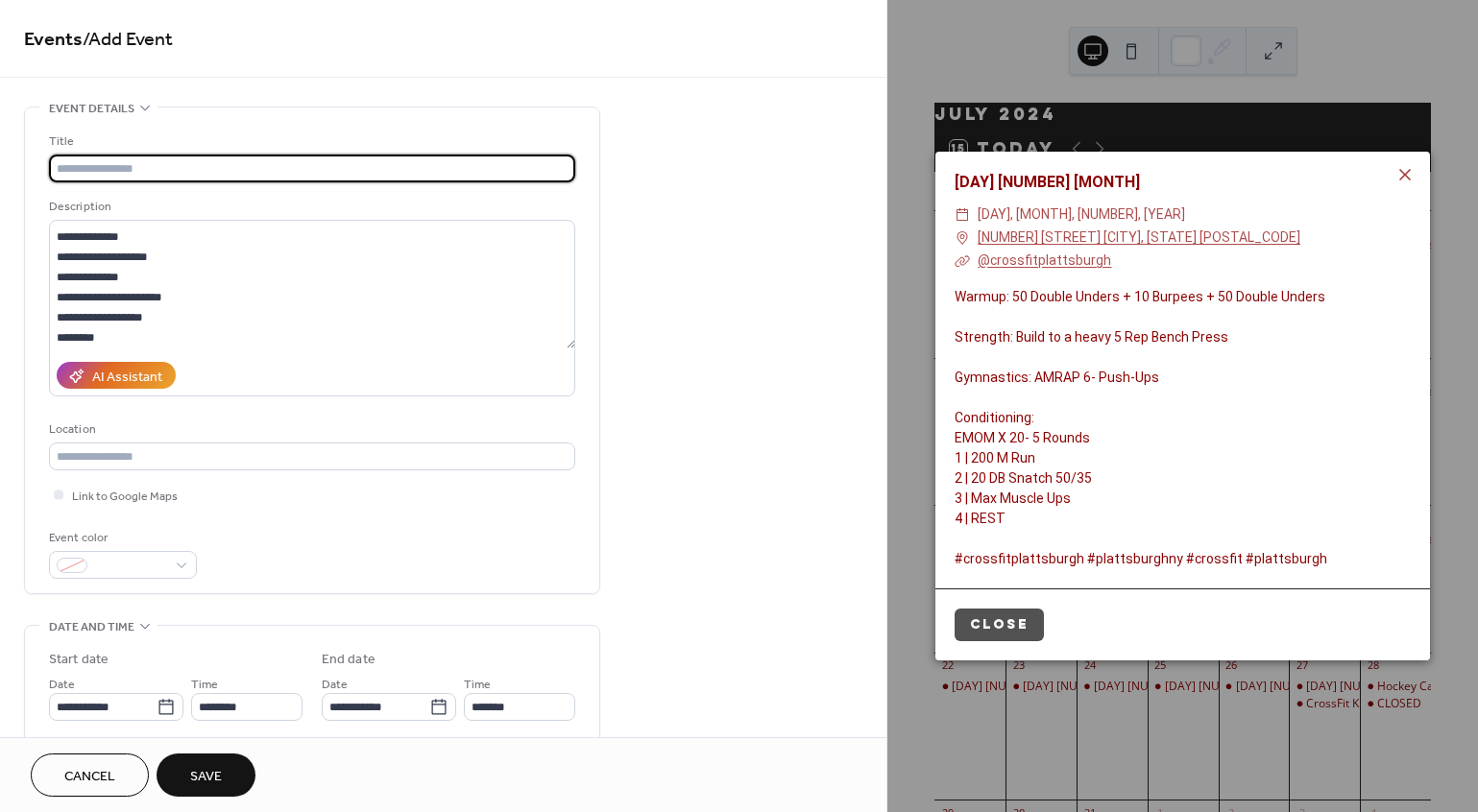 click at bounding box center (312, 168) 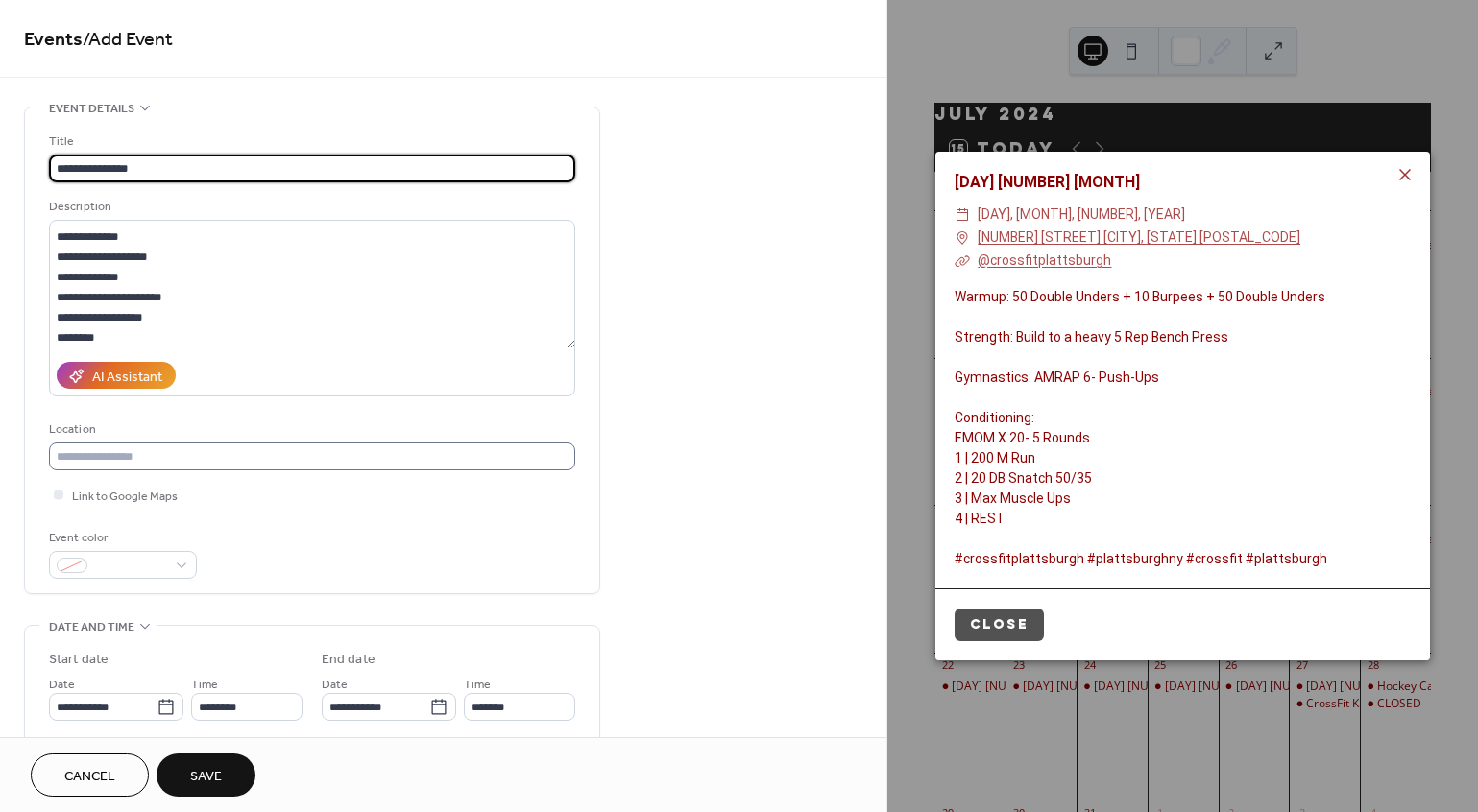 type on "**********" 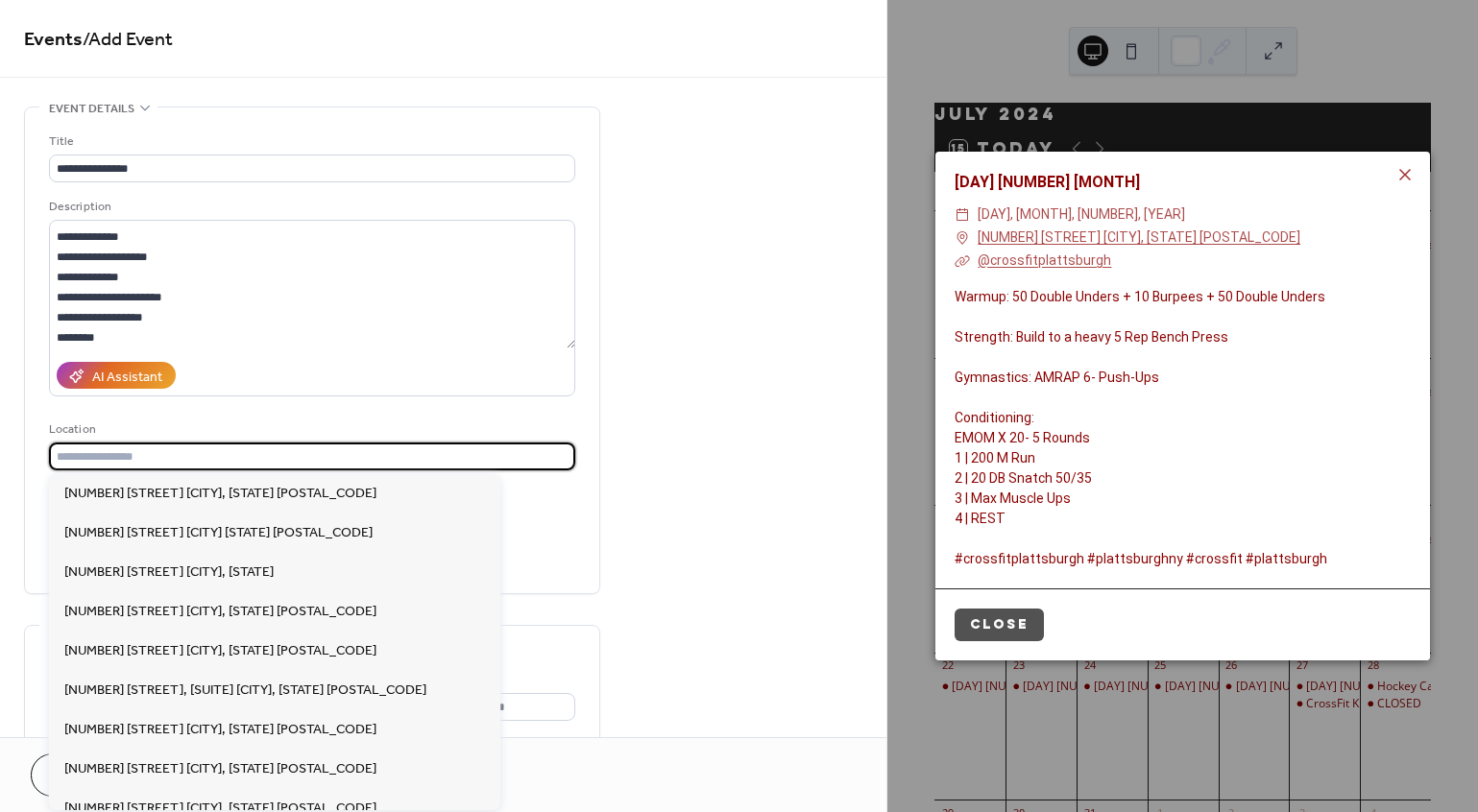 click at bounding box center [312, 456] 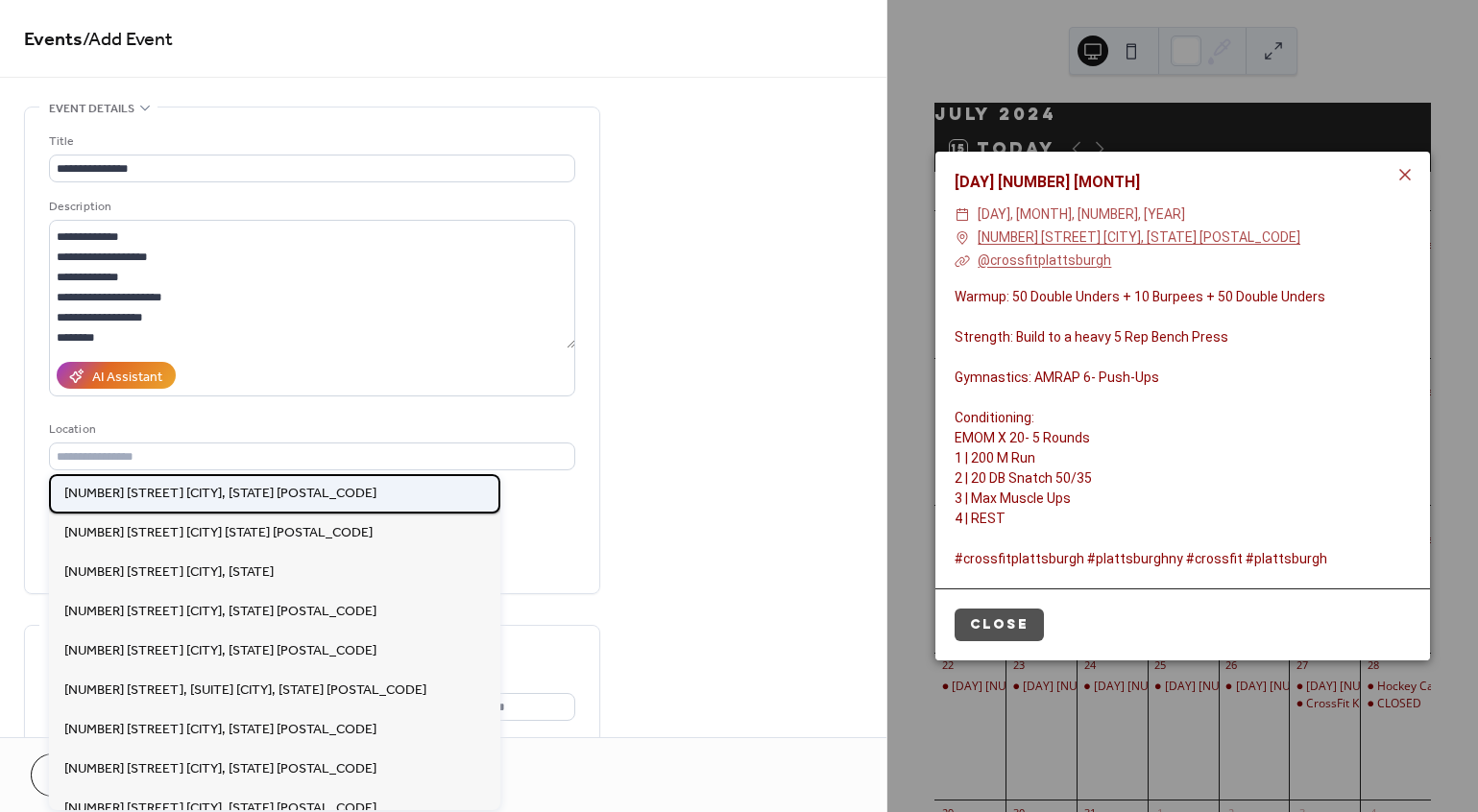 click on "[NUMBER] [STREET] [CITY], [STATE] [POSTAL_CODE]" at bounding box center (220, 493) 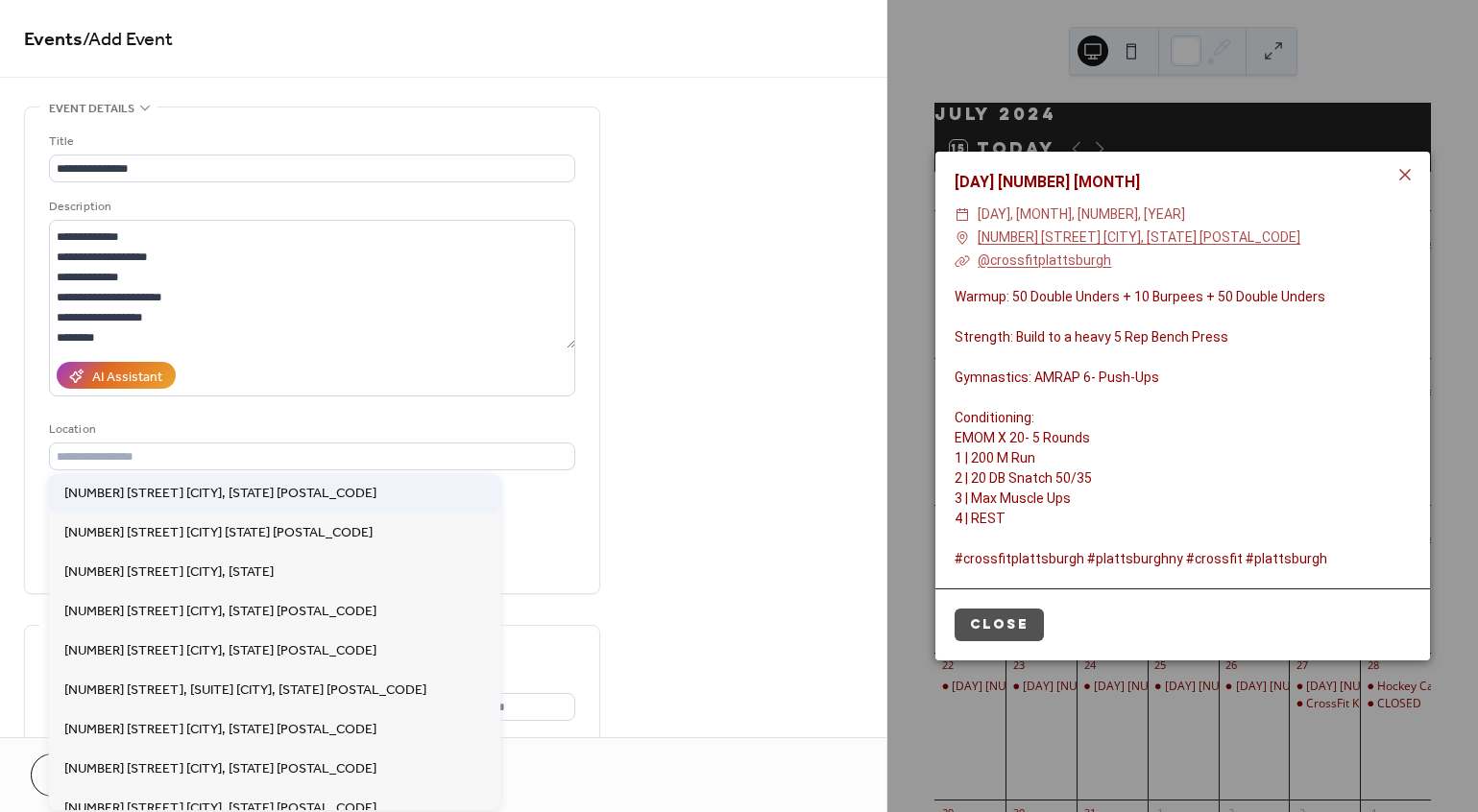 type on "**********" 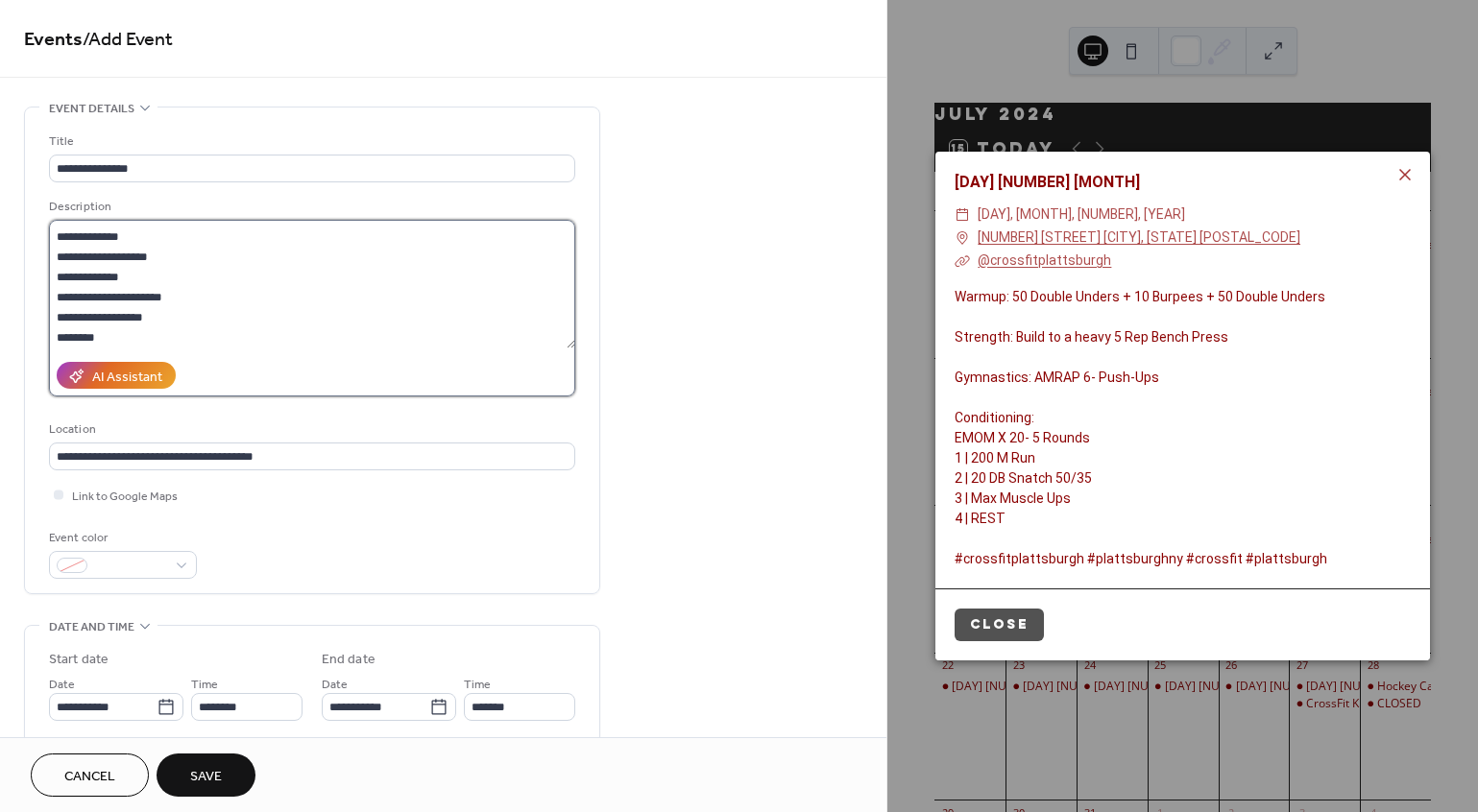 click on "**********" at bounding box center [312, 284] 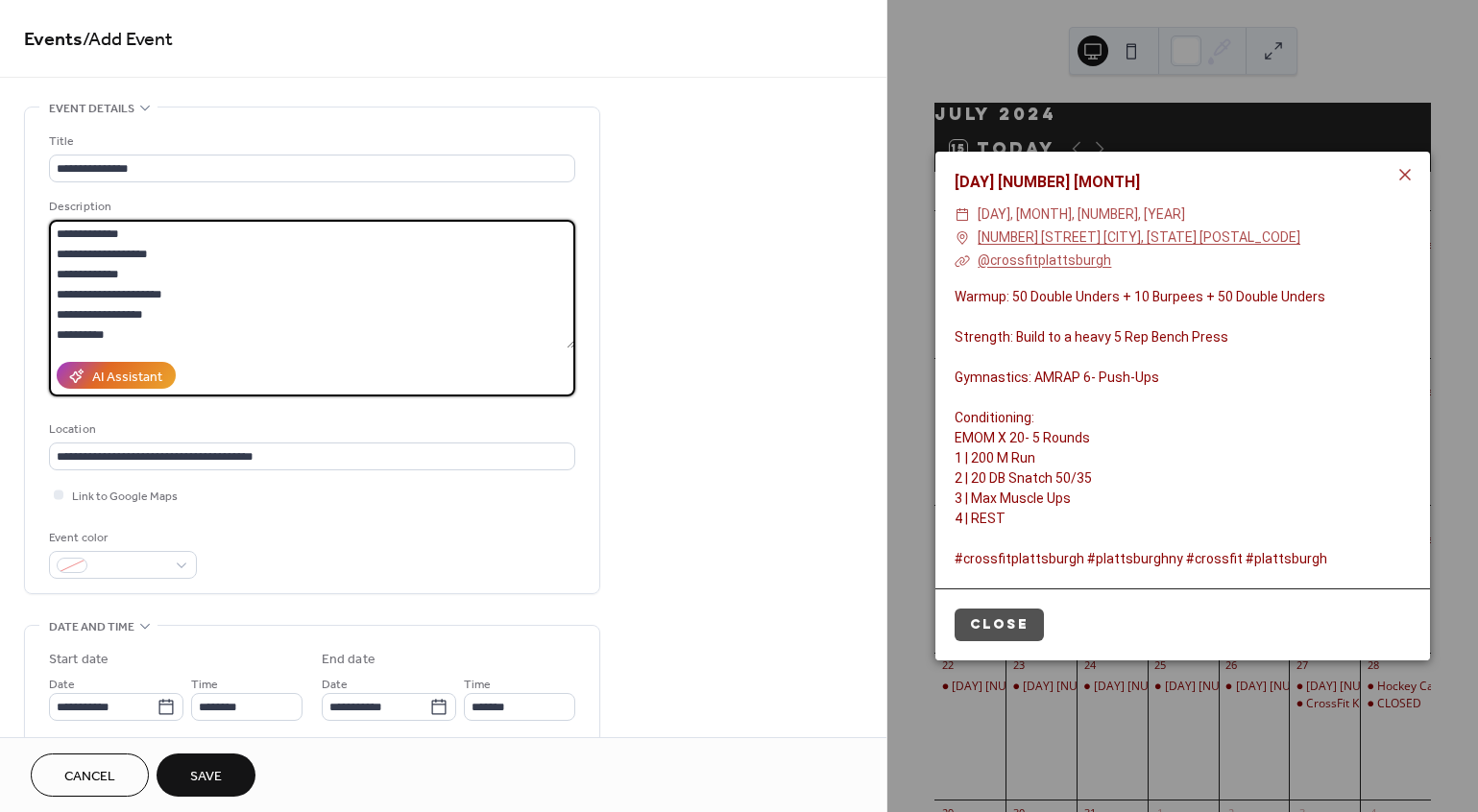 scroll, scrollTop: 158, scrollLeft: 0, axis: vertical 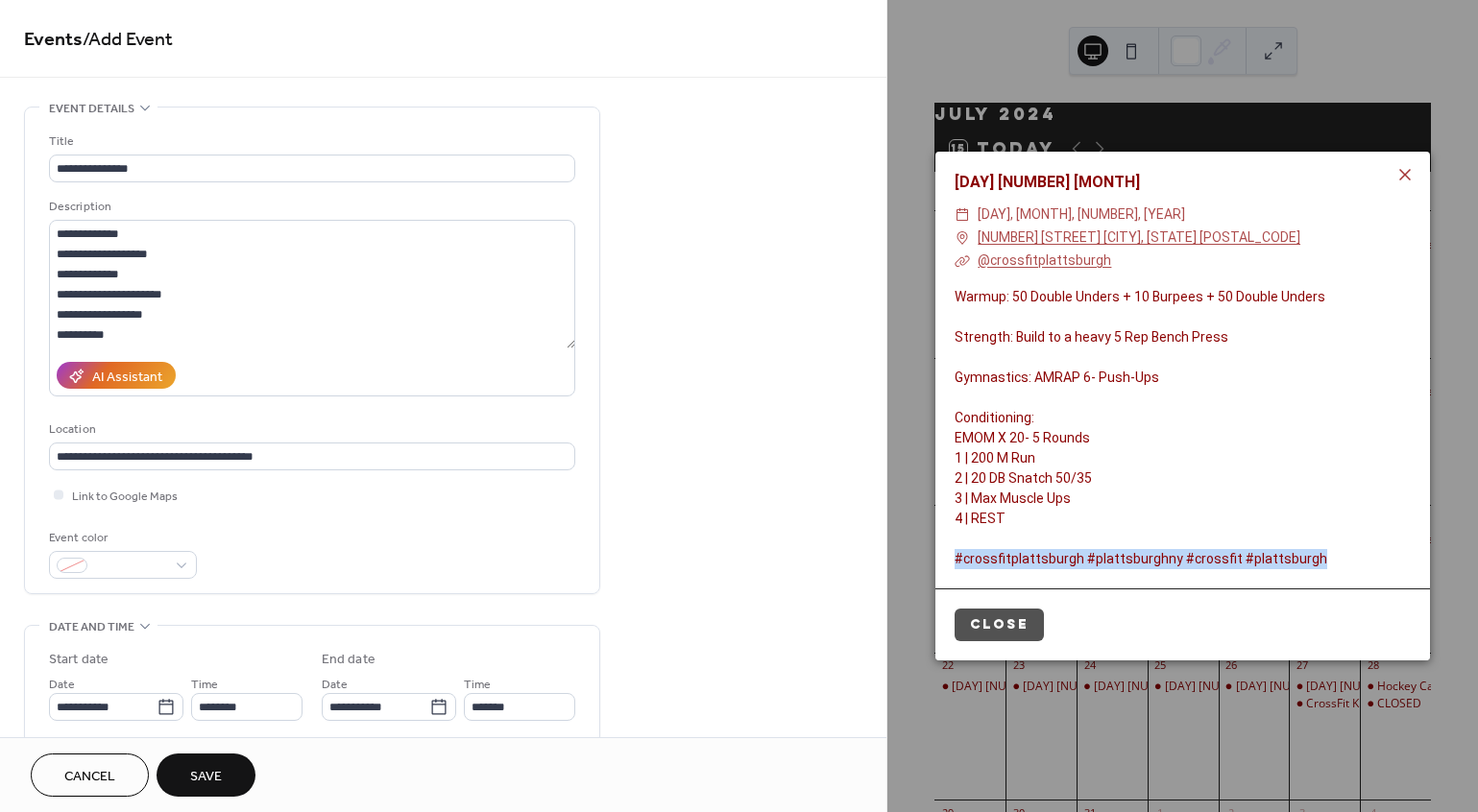 drag, startPoint x: 1303, startPoint y: 558, endPoint x: 934, endPoint y: 557, distance: 369.0014 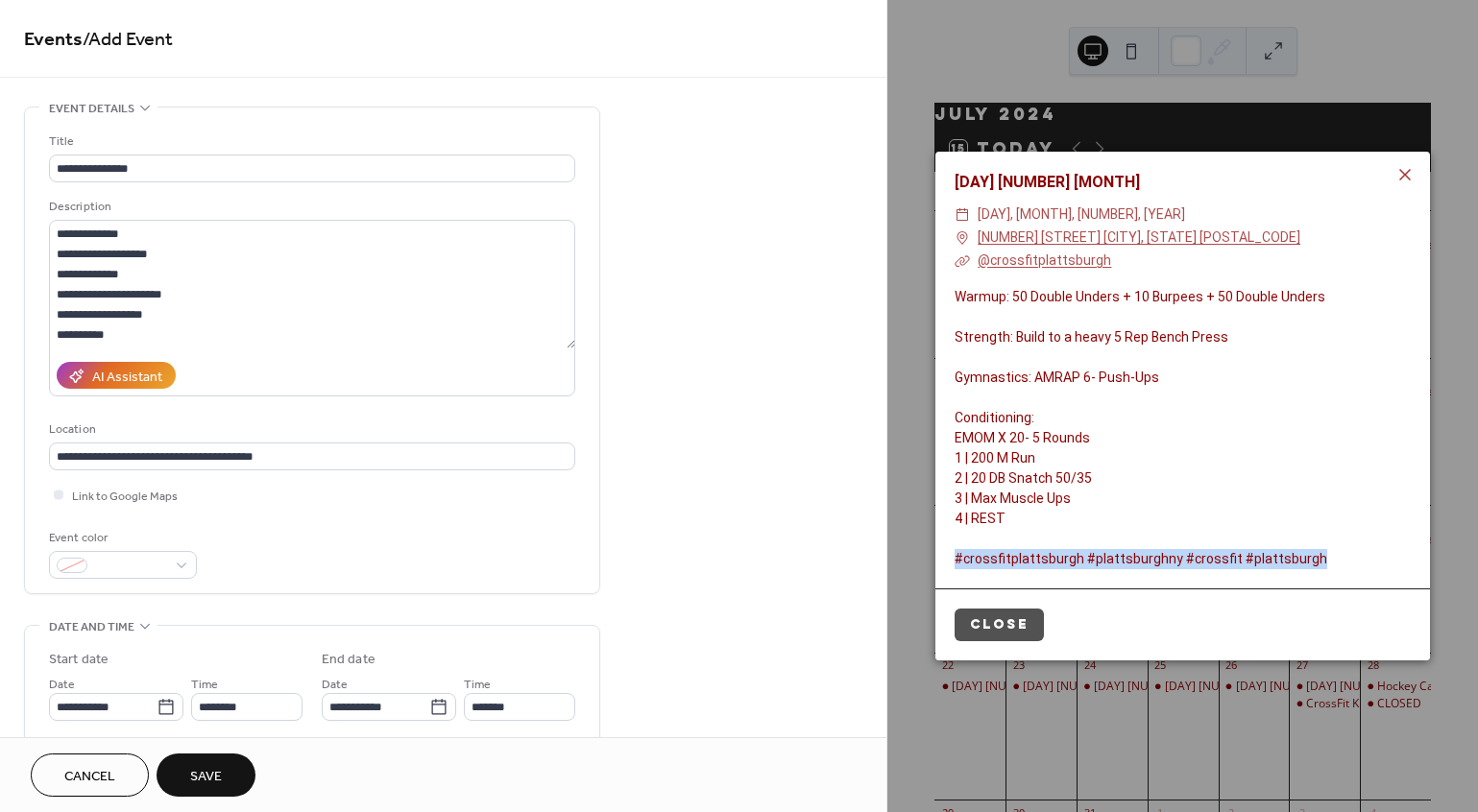 click on "[DAY] [NUMBER] [MONTH], [YEAR] [NUMBER] [STREET] [CITY], [STATE] [POSTAL_CODE] @crossfitplattsburgh Warmup: 50 Double Unders + 10 Burpees + 50 Double Unders Strength: Build to a heavy 5 Rep Bench Press Gymnastics: AMRAP 6- Push-Ups Conditioning: EMOM X 20- 5 Rounds 1 | 200 M Run 2 | 20 DB Snatch 50/35 3 | Max Muscle Ups 4 | REST #crossfitplattsburgh #plattsburghny #crossfit #plattsburgh Close" at bounding box center (1182, 406) 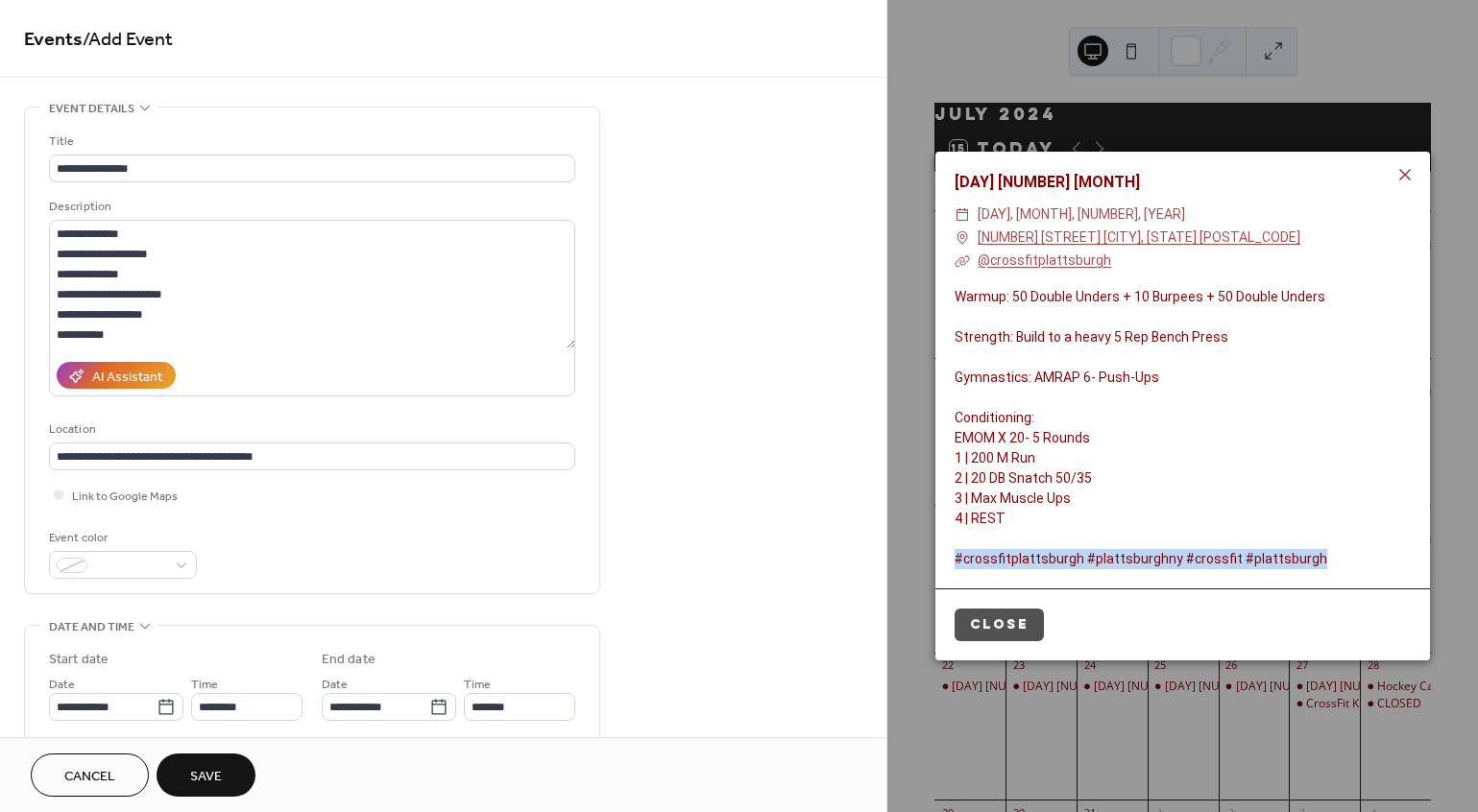 copy on "#crossfitplattsburgh #plattsburghny #crossfit #plattsburgh" 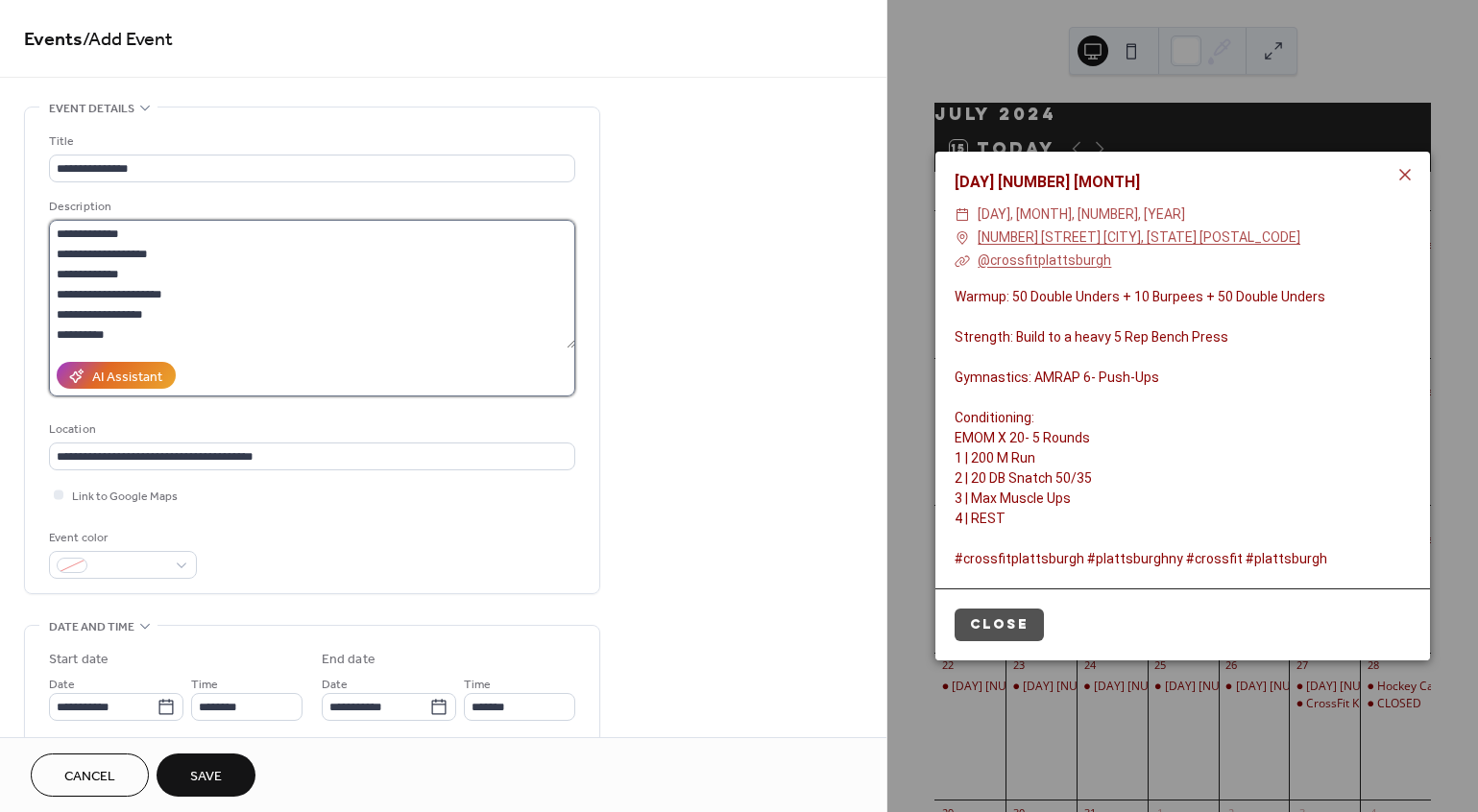 click on "**********" at bounding box center [312, 284] 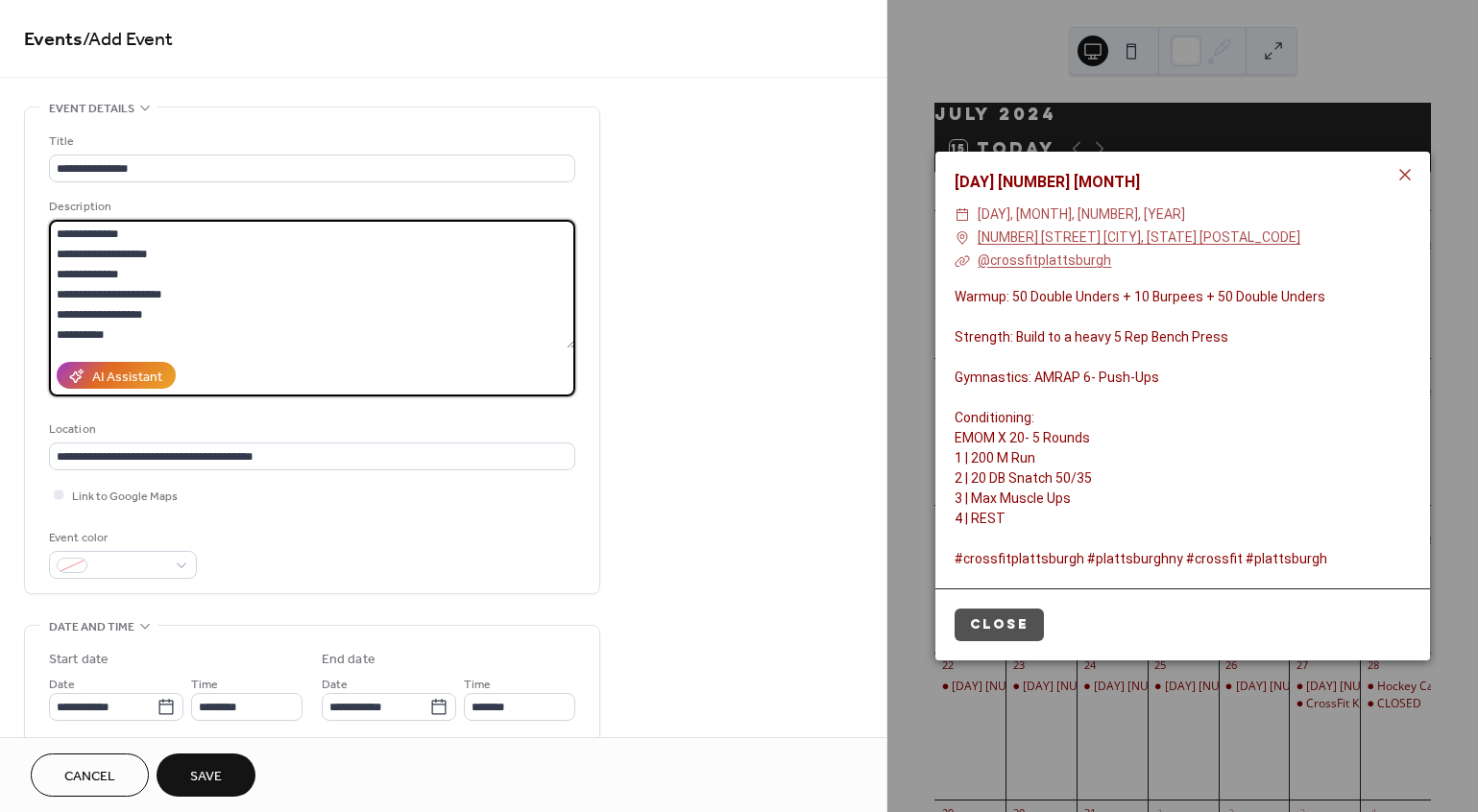 paste on "**********" 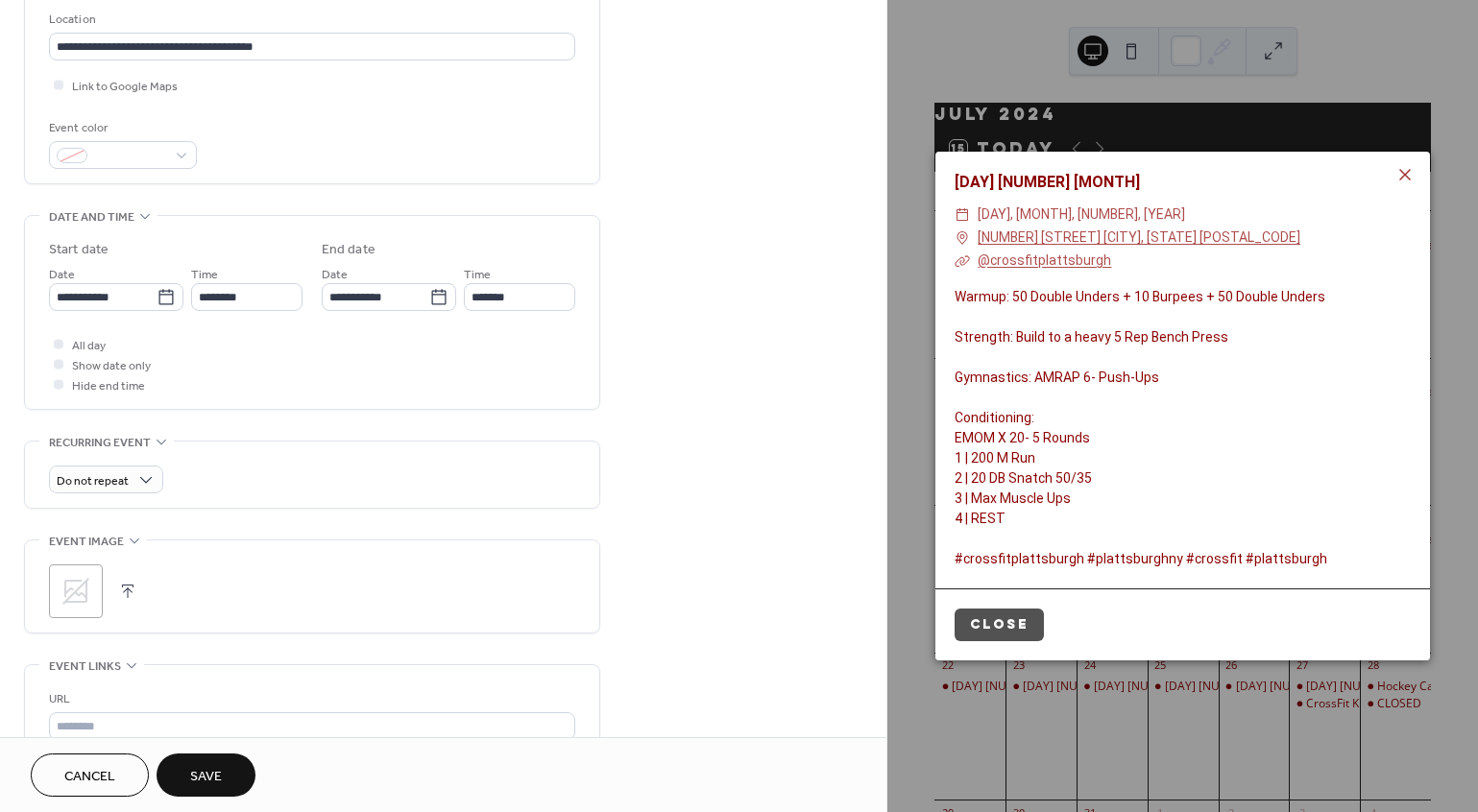 scroll, scrollTop: 470, scrollLeft: 0, axis: vertical 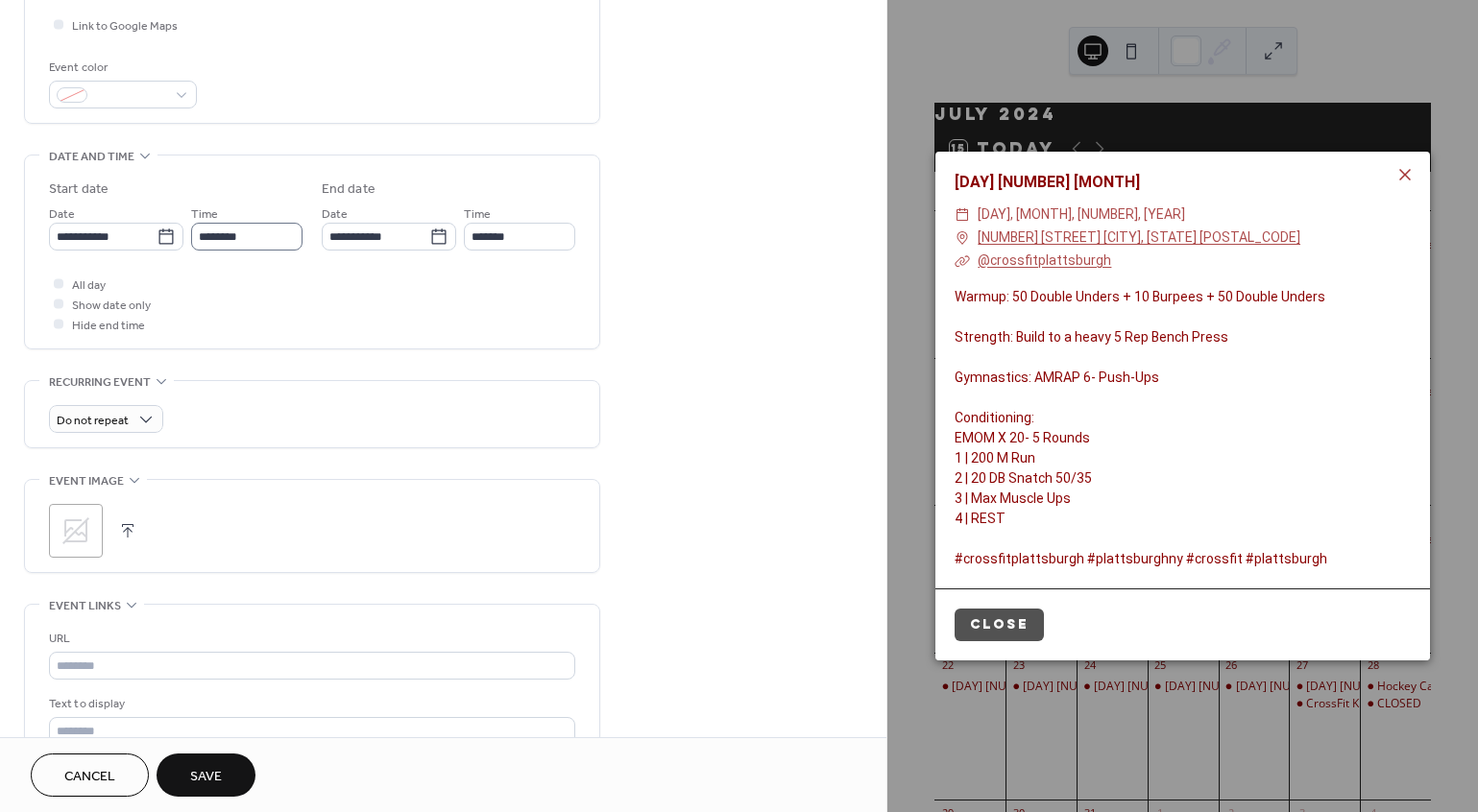 type on "**********" 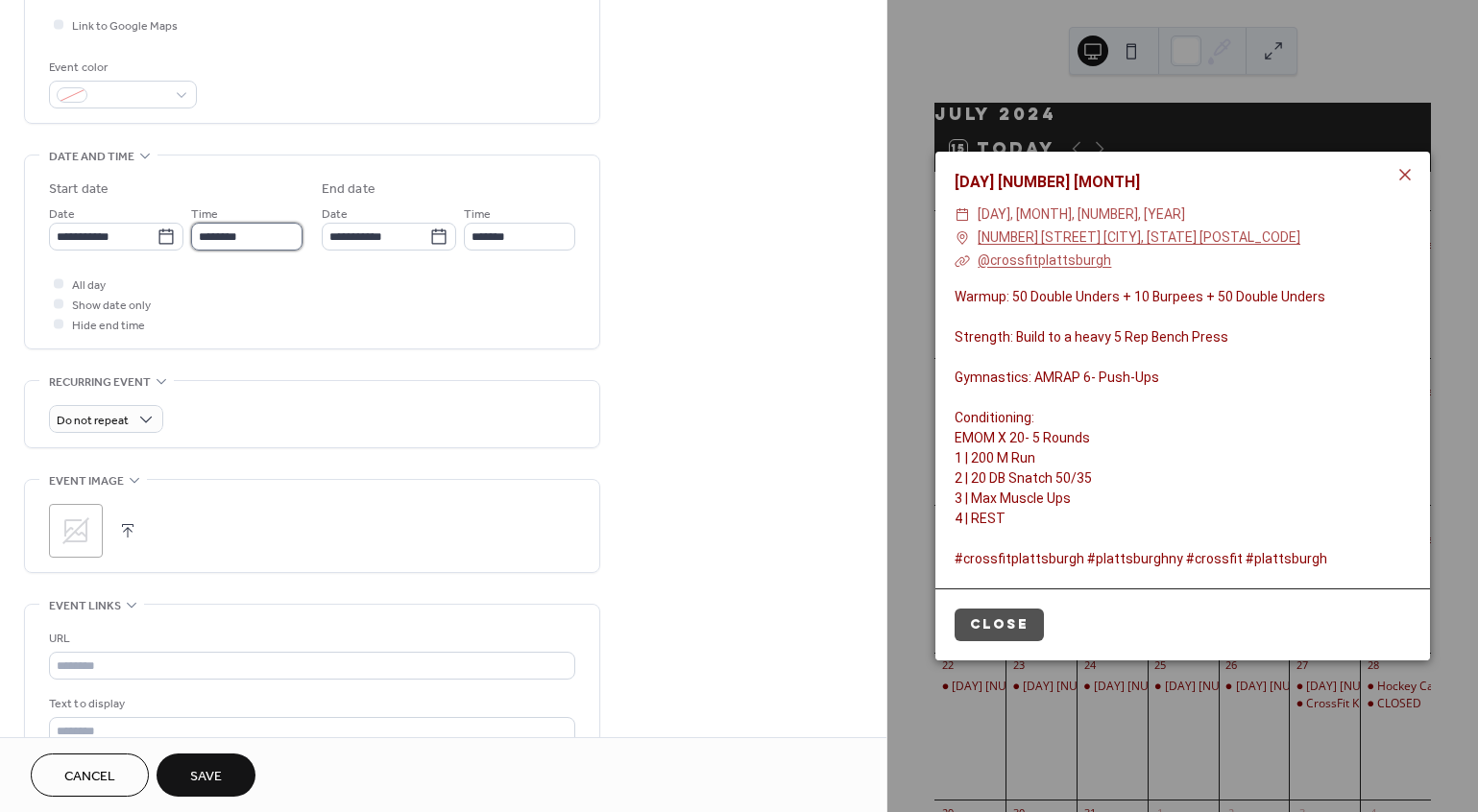 click on "********" at bounding box center (247, 236) 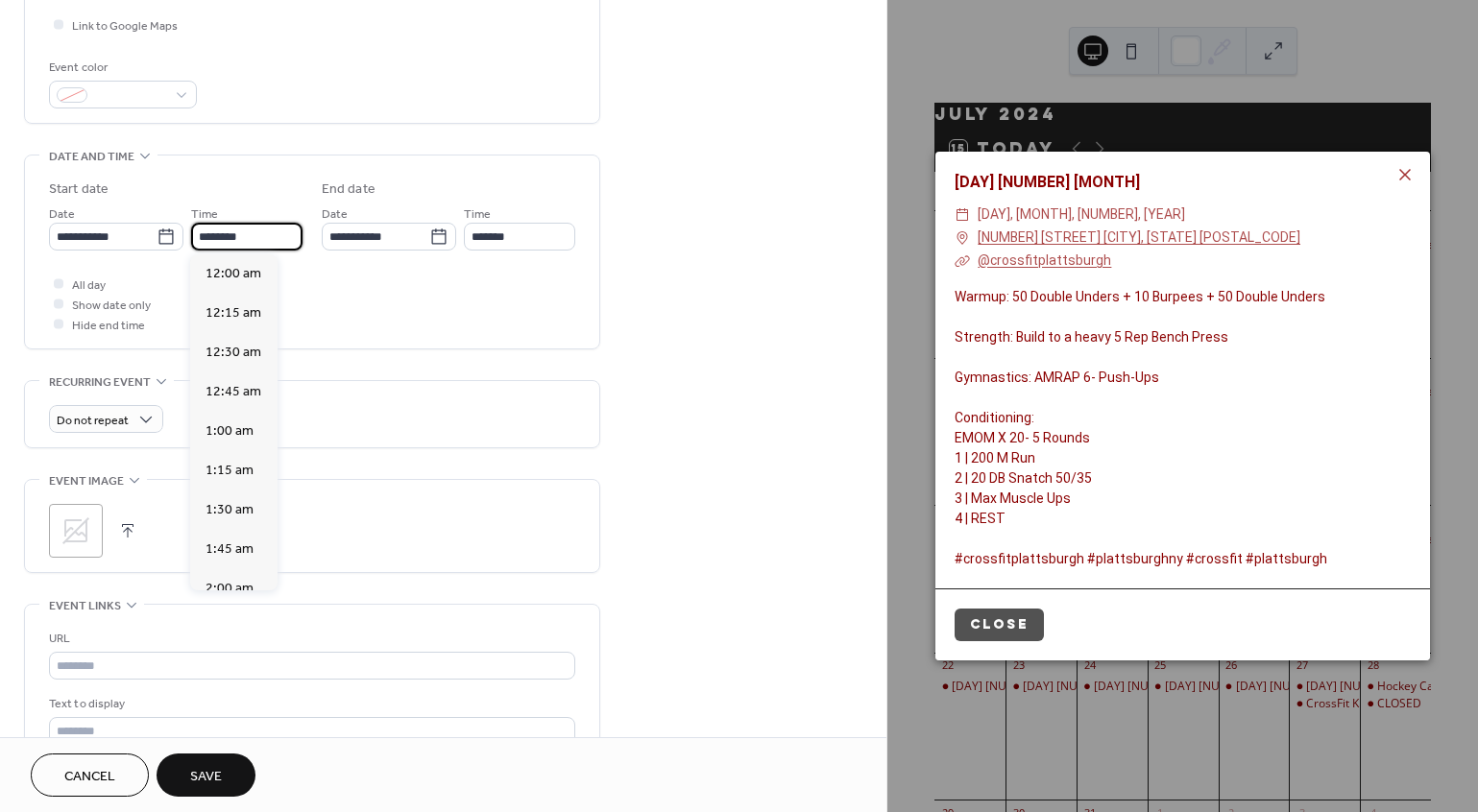 scroll, scrollTop: 1866, scrollLeft: 0, axis: vertical 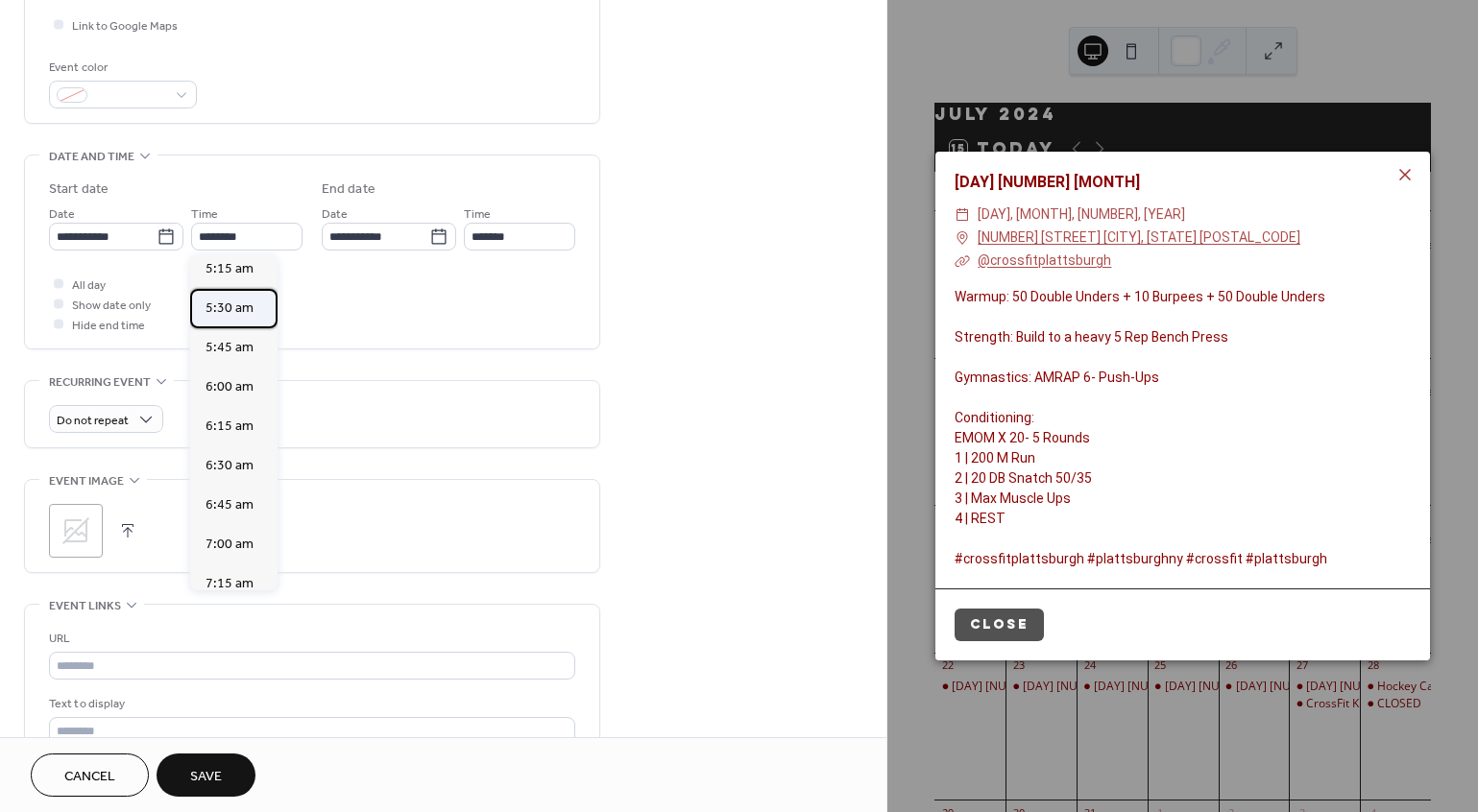 click on "5:30 am" at bounding box center [230, 308] 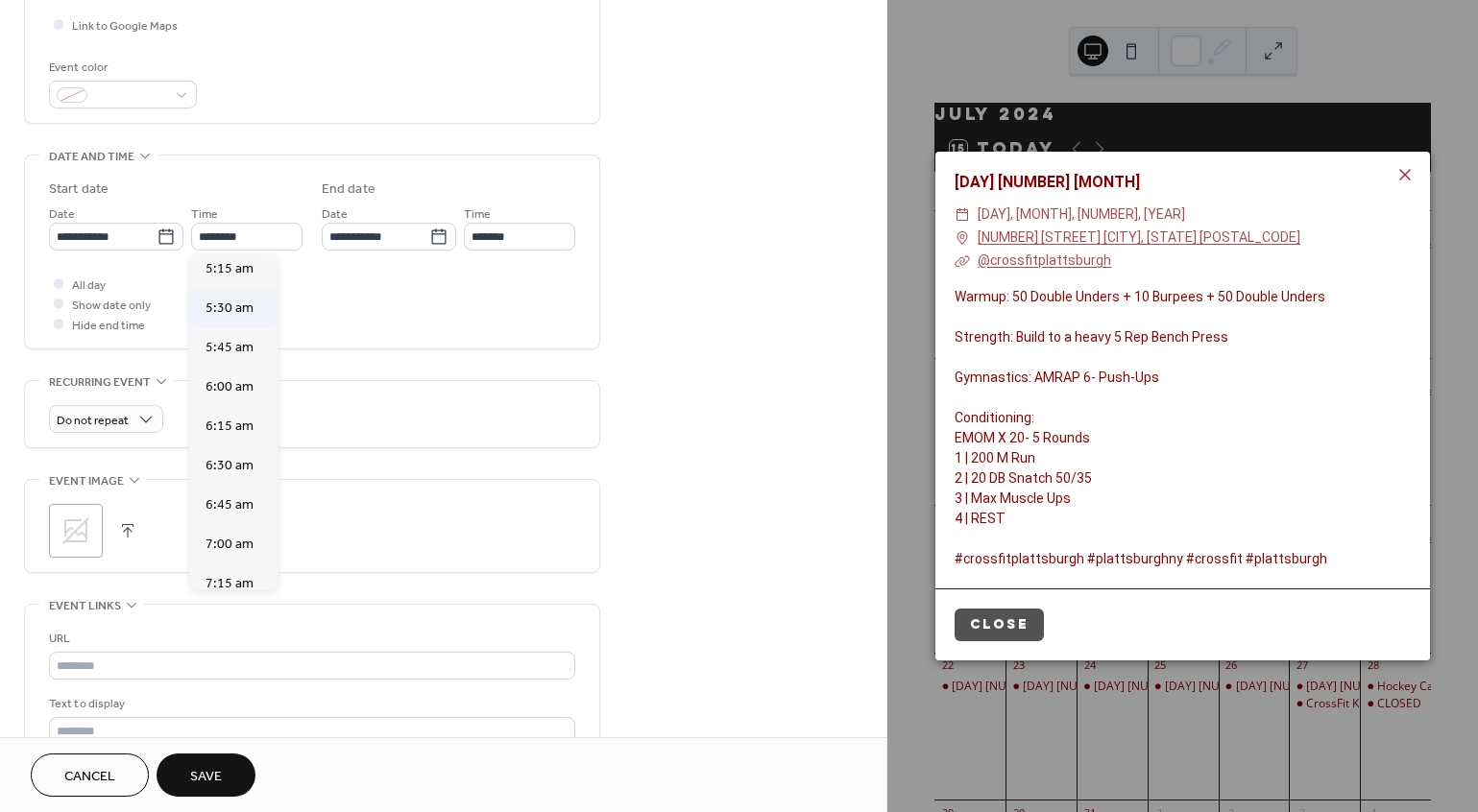 type on "*******" 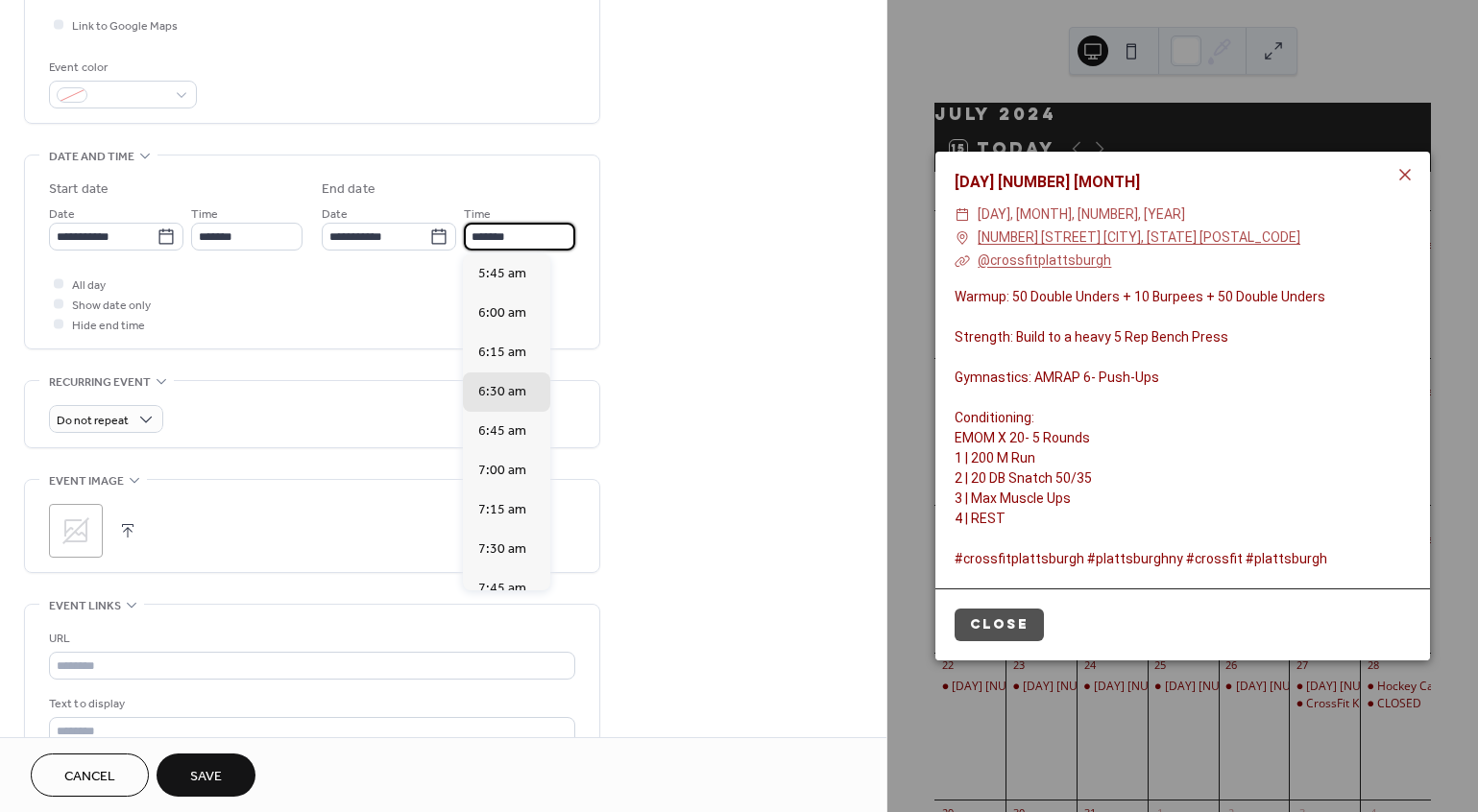click on "*******" at bounding box center (520, 236) 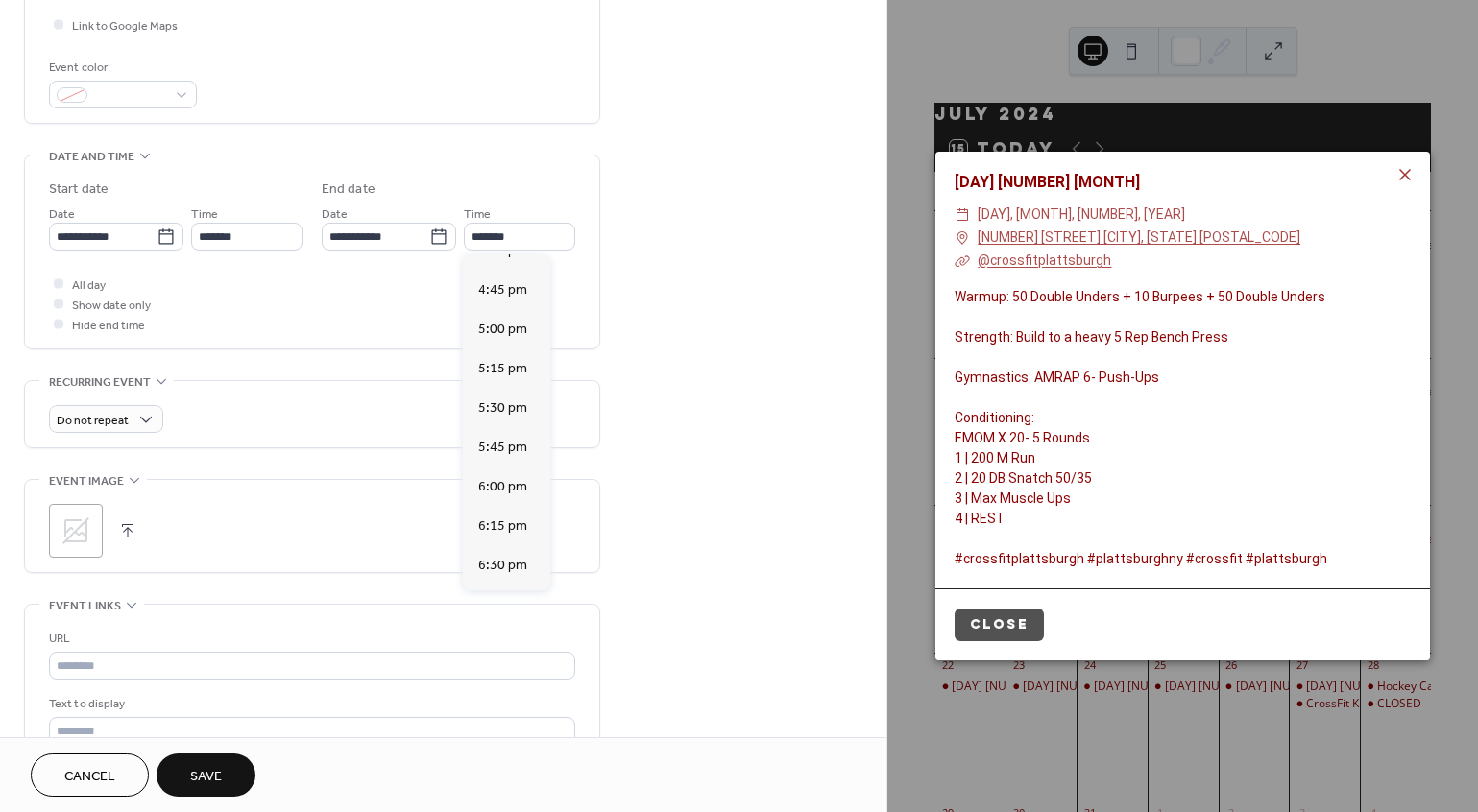 scroll, scrollTop: 1759, scrollLeft: 0, axis: vertical 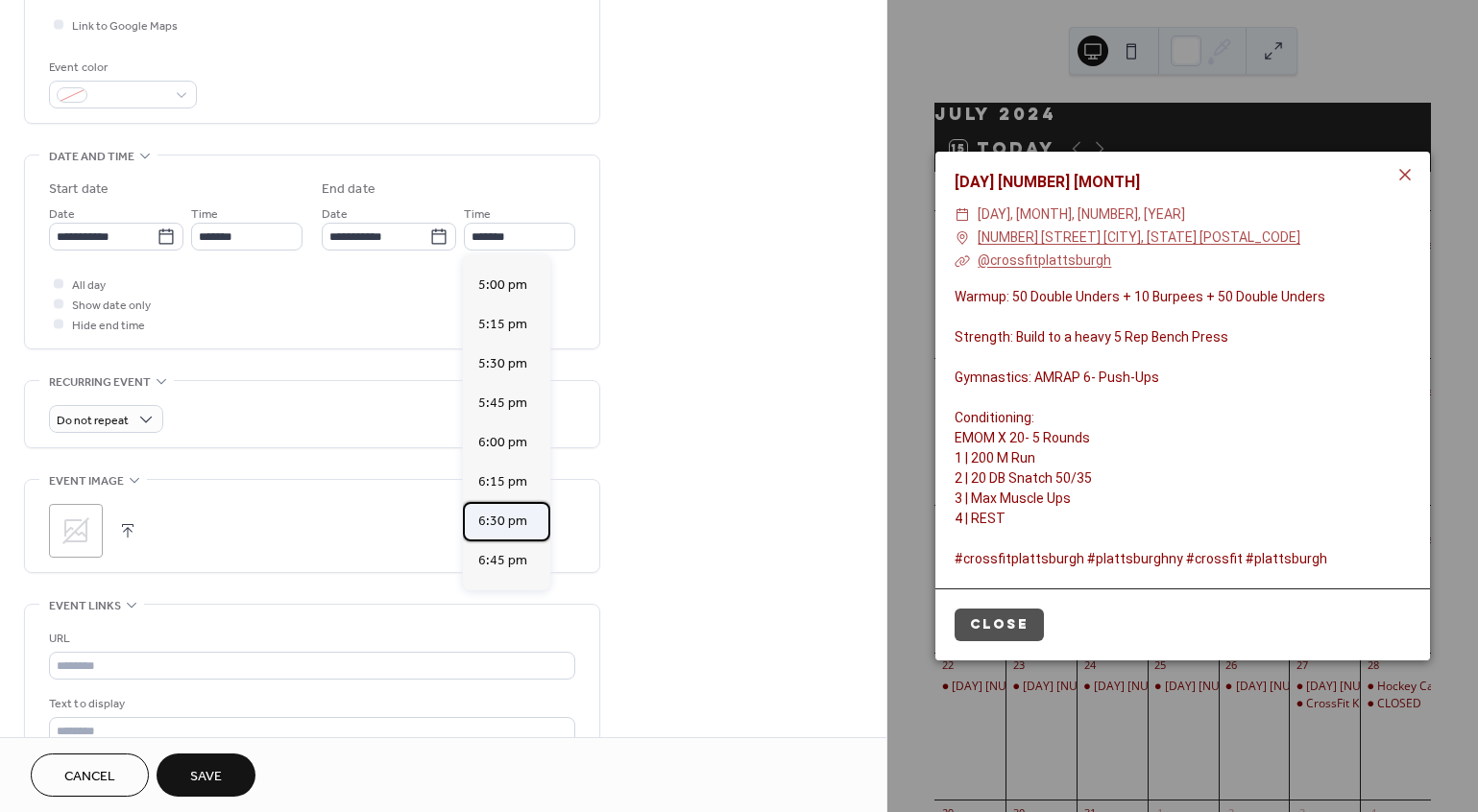 click on "6:30 pm" at bounding box center (502, 521) 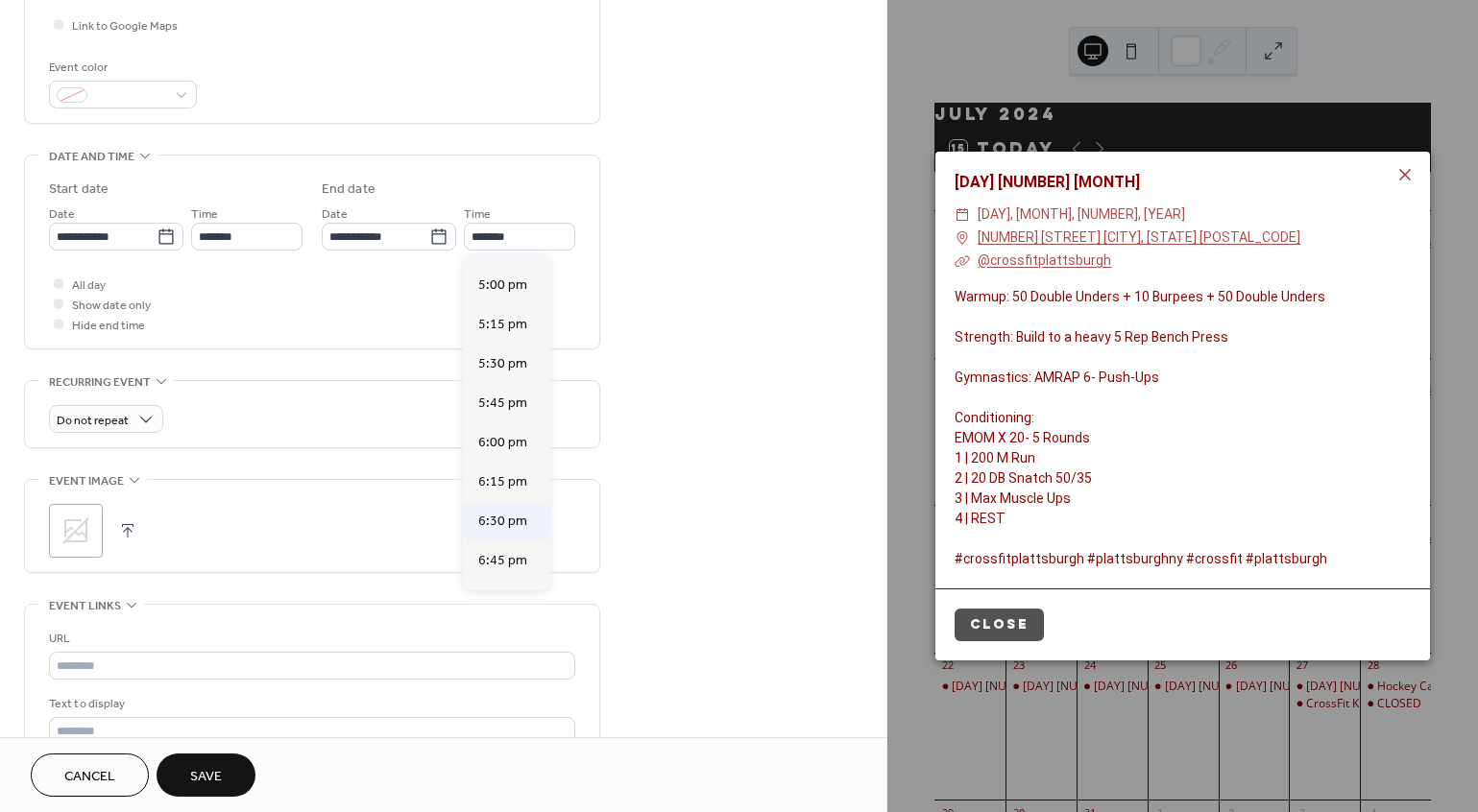 type on "*******" 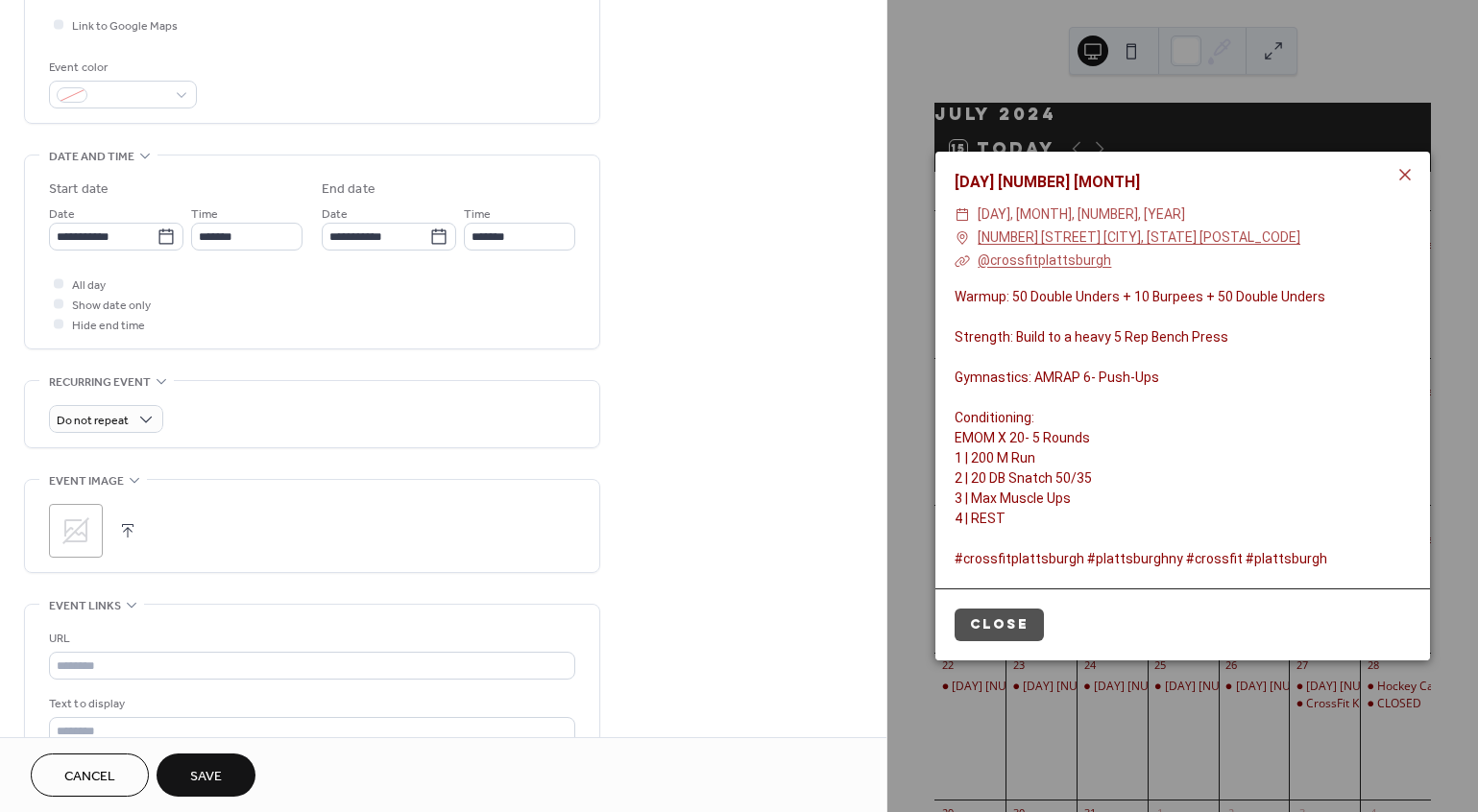 click on "**********" at bounding box center [443, 296] 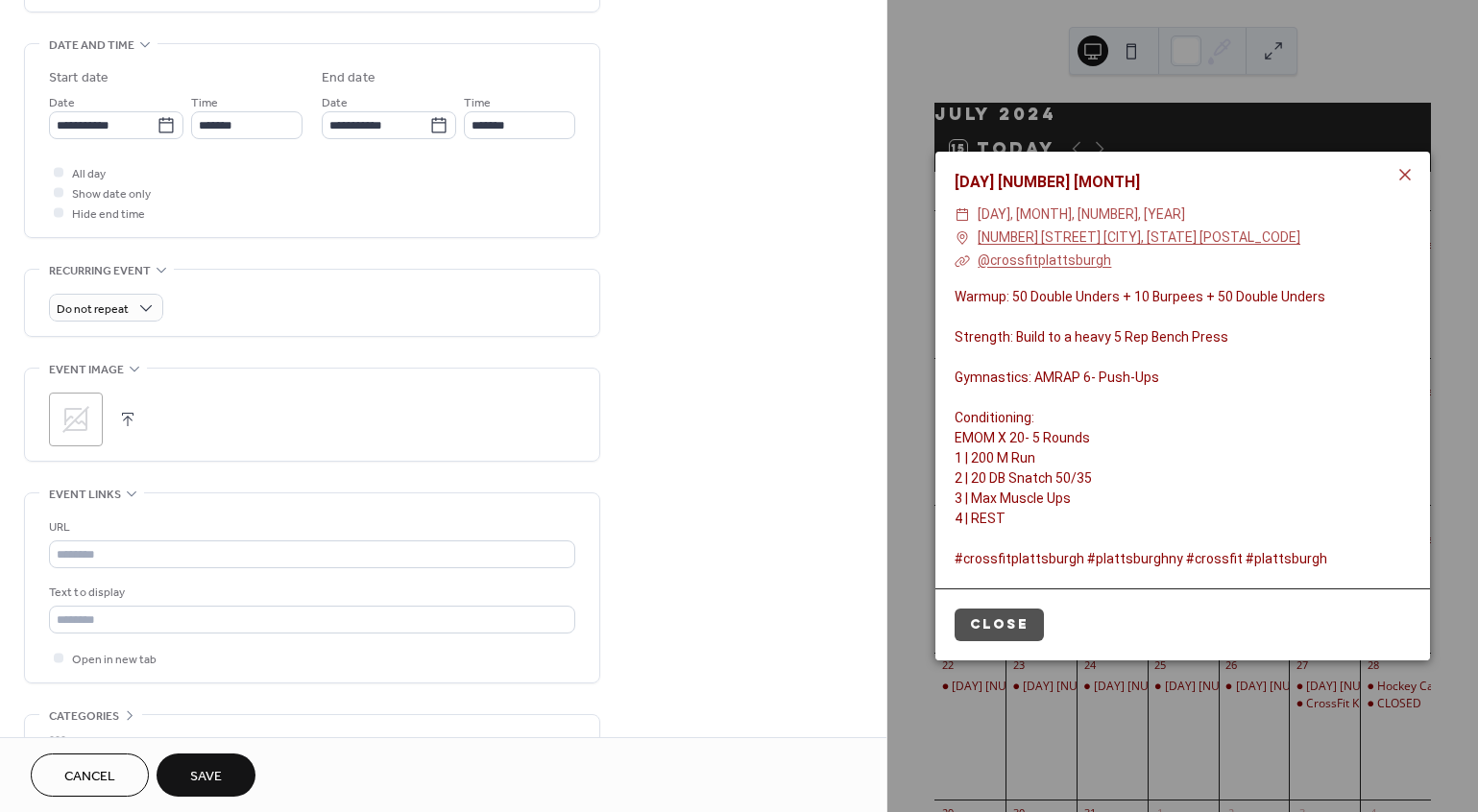 scroll, scrollTop: 585, scrollLeft: 0, axis: vertical 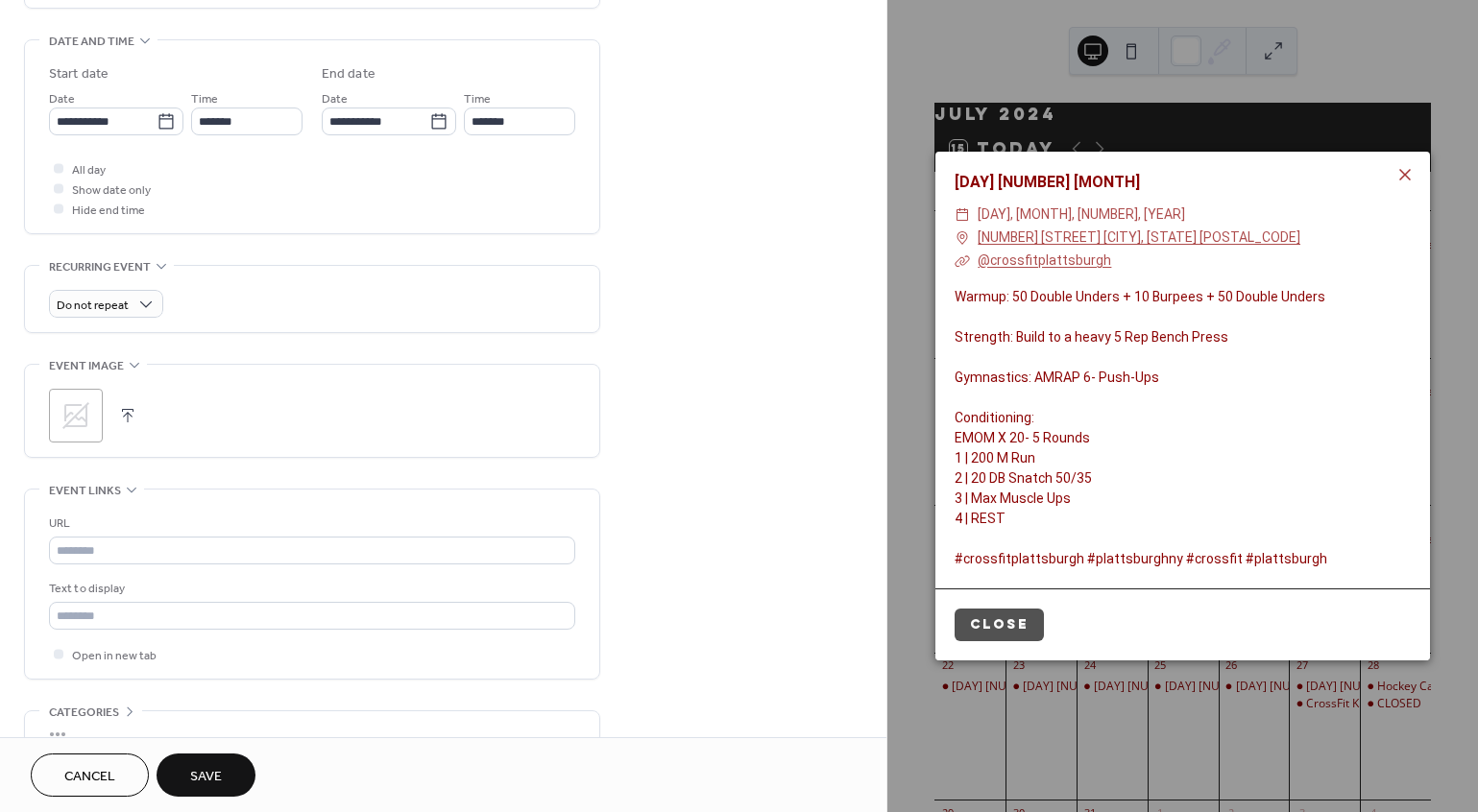 click on "Save" at bounding box center [206, 776] 